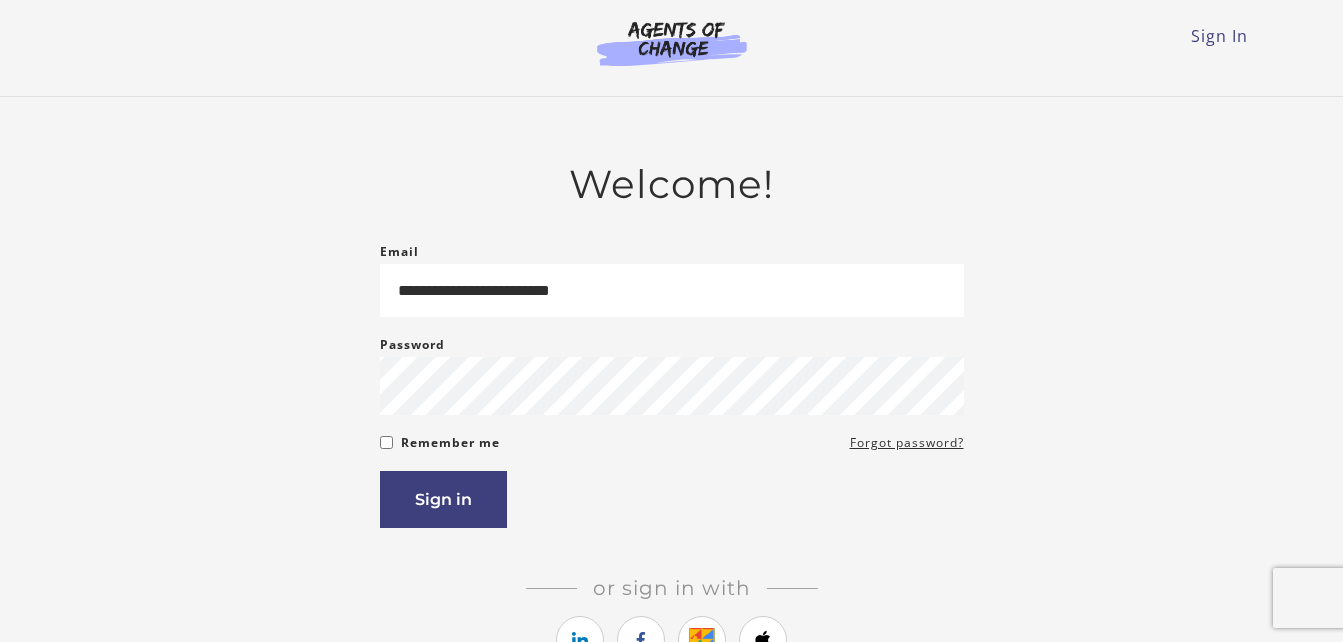 scroll, scrollTop: 0, scrollLeft: 0, axis: both 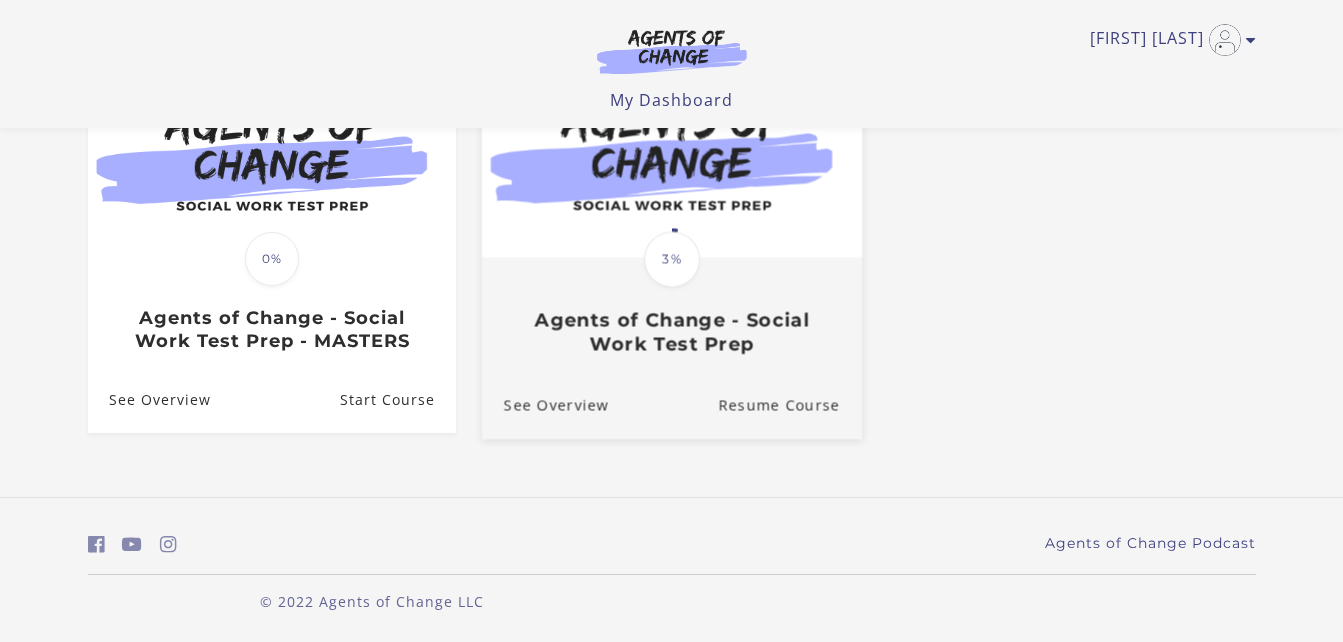 click at bounding box center (671, 154) 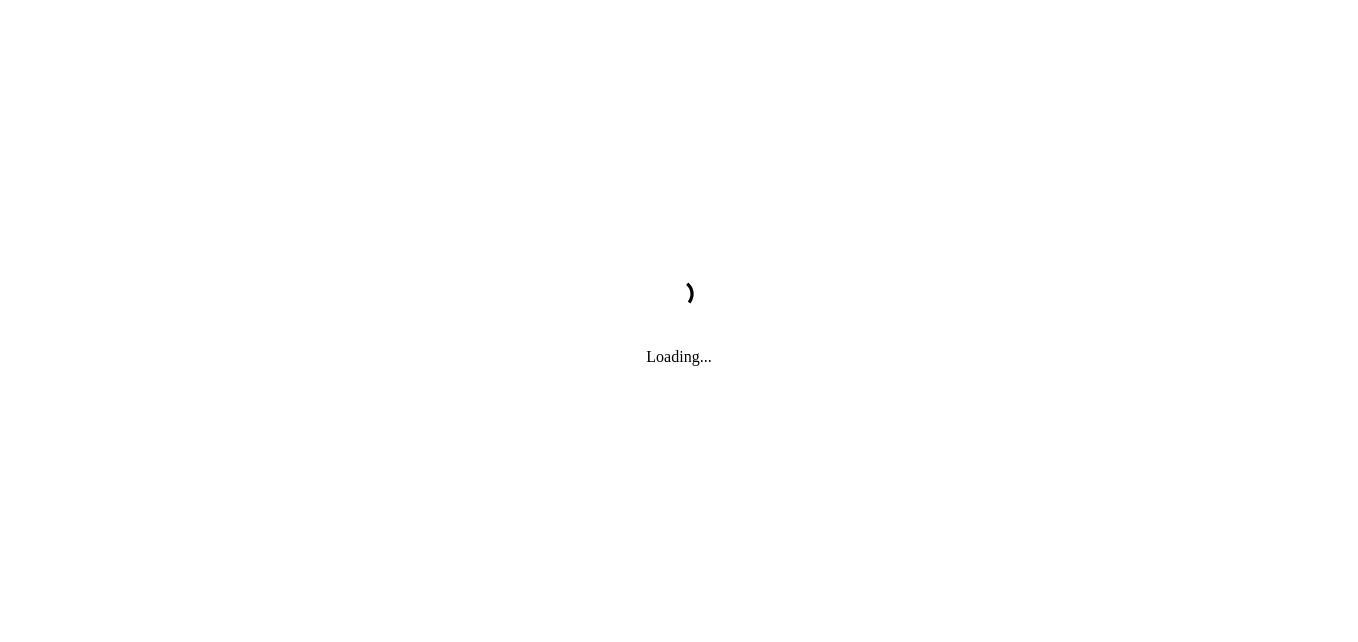 scroll, scrollTop: 0, scrollLeft: 0, axis: both 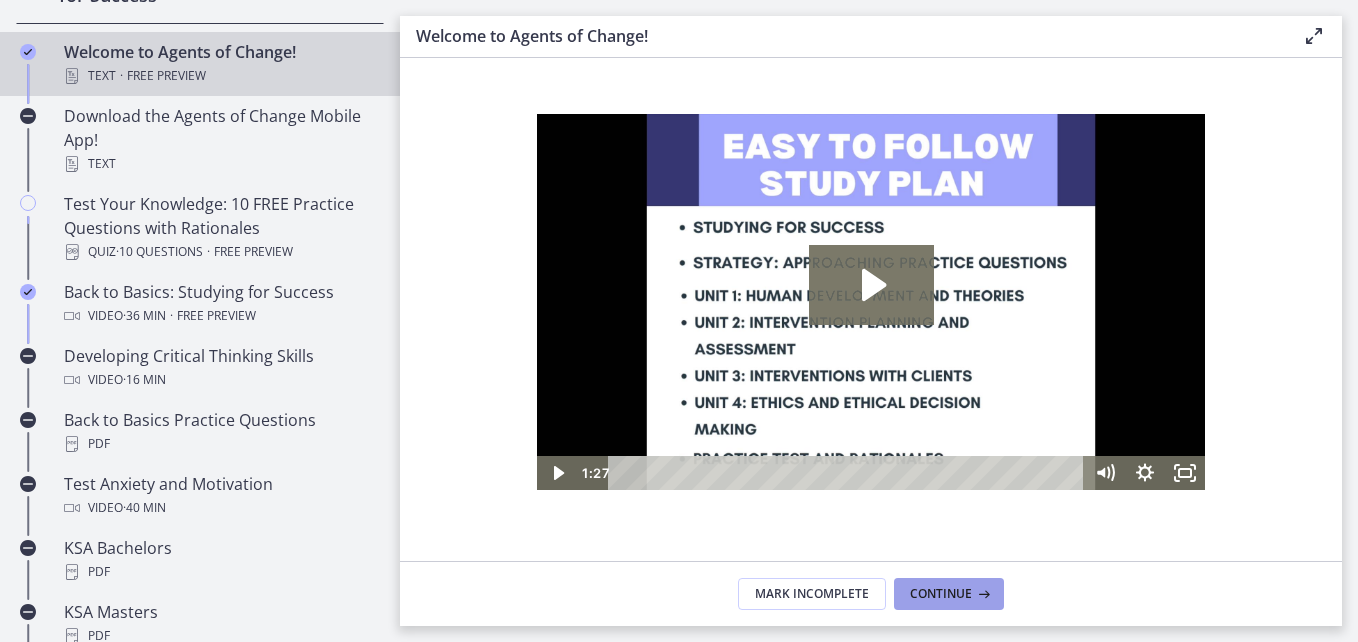 click on "Continue" at bounding box center (949, 594) 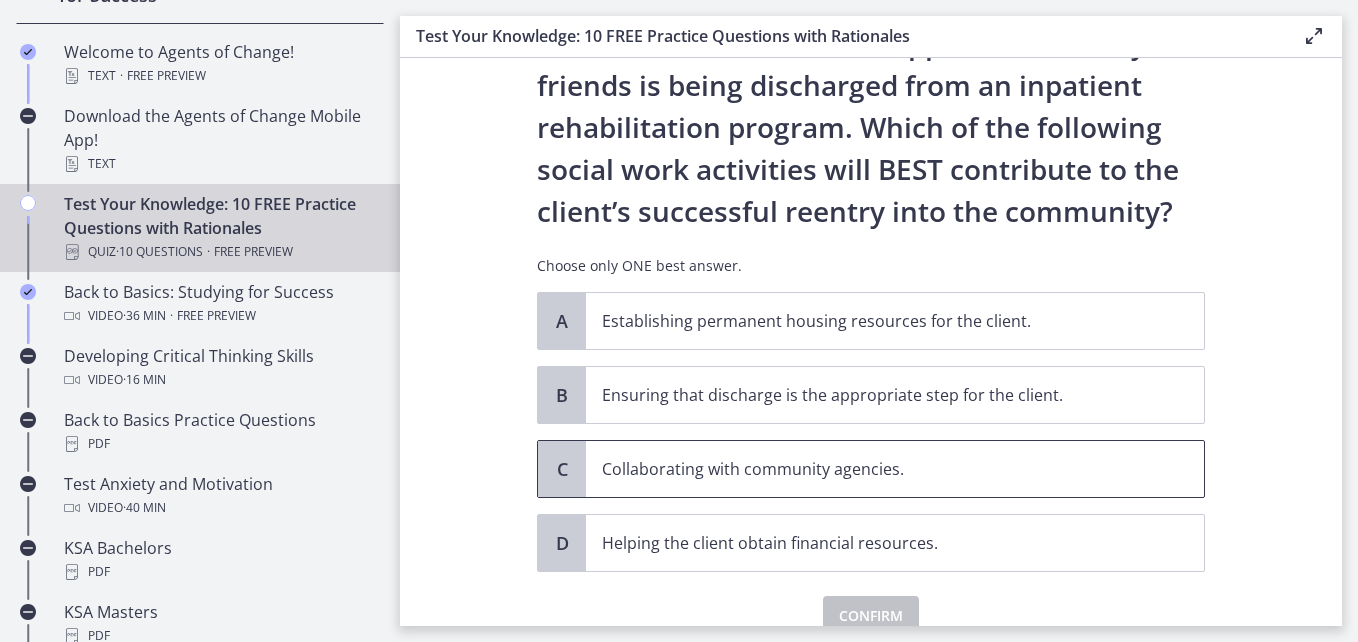 scroll, scrollTop: 101, scrollLeft: 0, axis: vertical 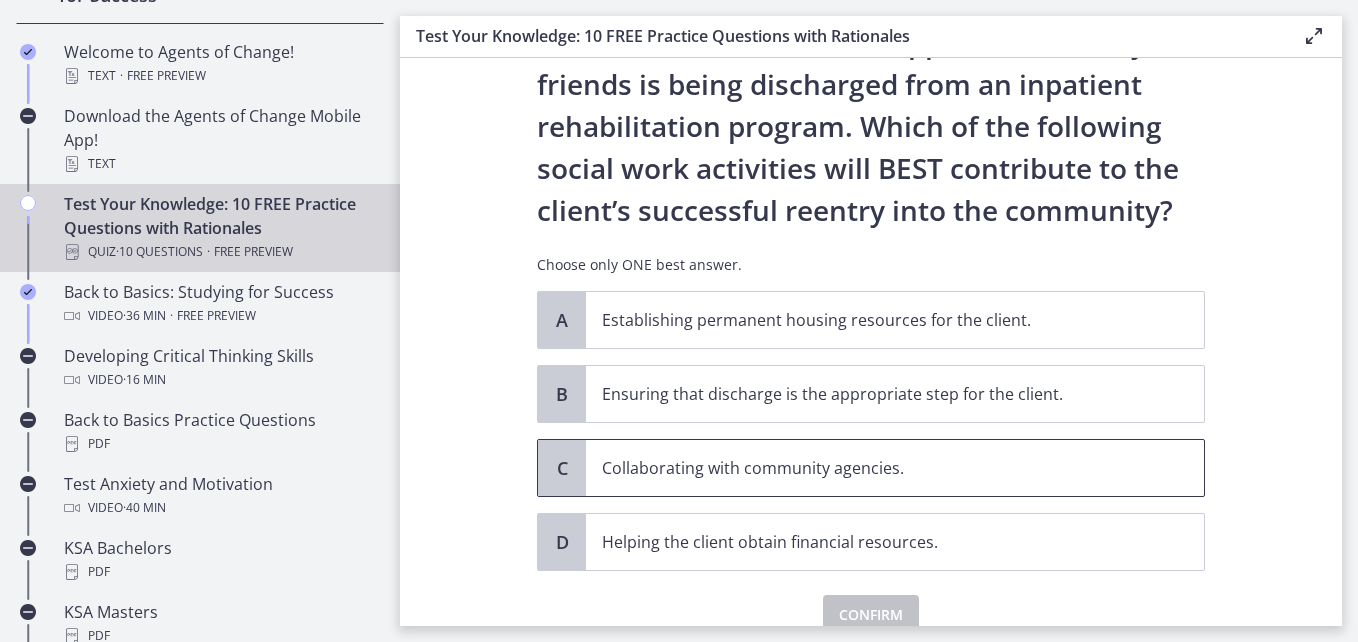 click on "Collaborating with community agencies." at bounding box center (895, 468) 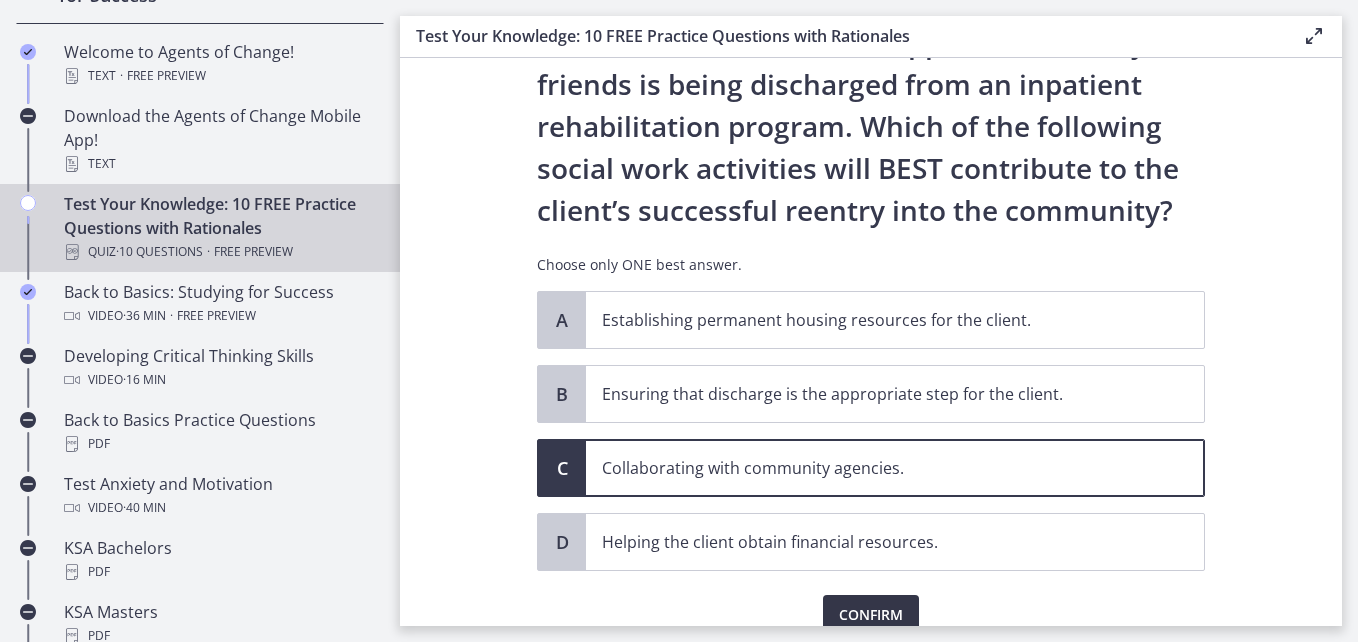 click on "Confirm" at bounding box center (871, 615) 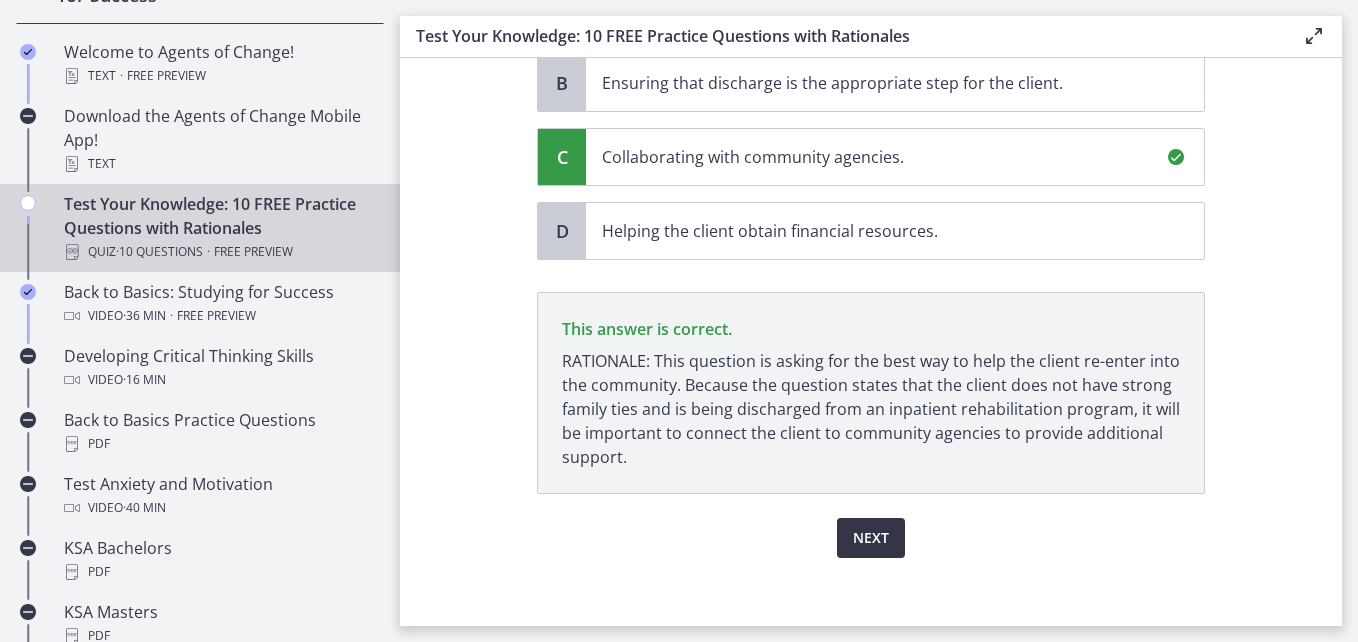 scroll, scrollTop: 424, scrollLeft: 0, axis: vertical 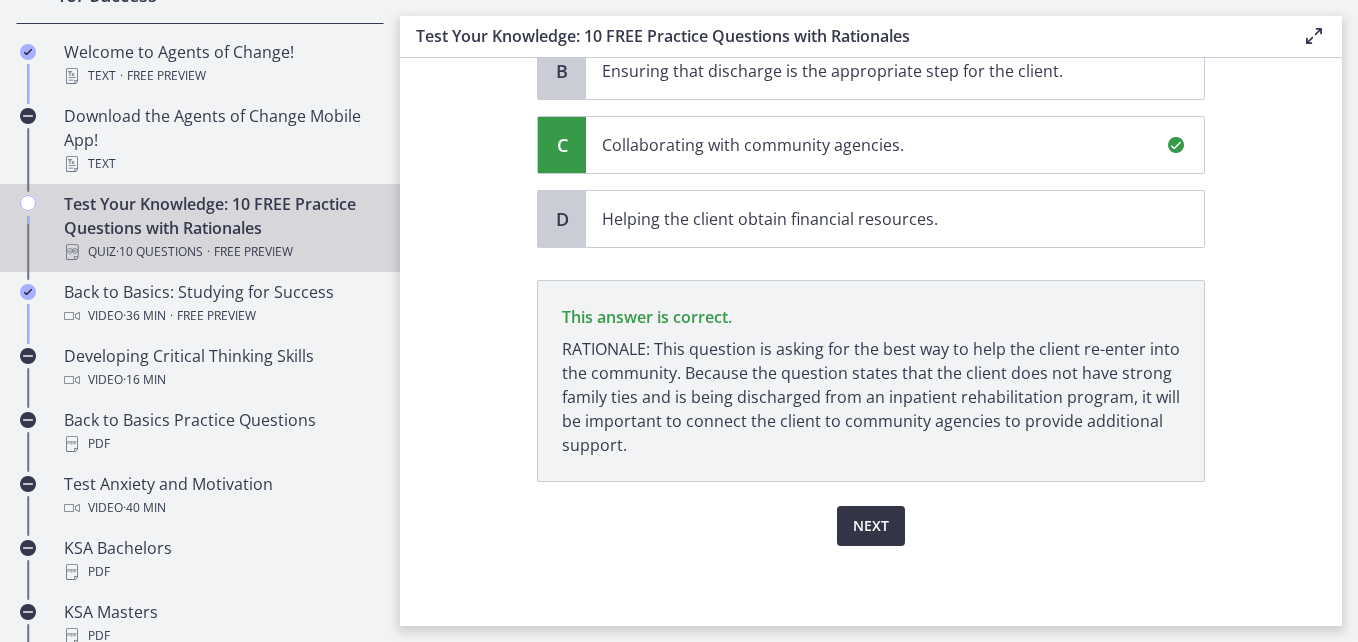 click on "Next" at bounding box center [871, 526] 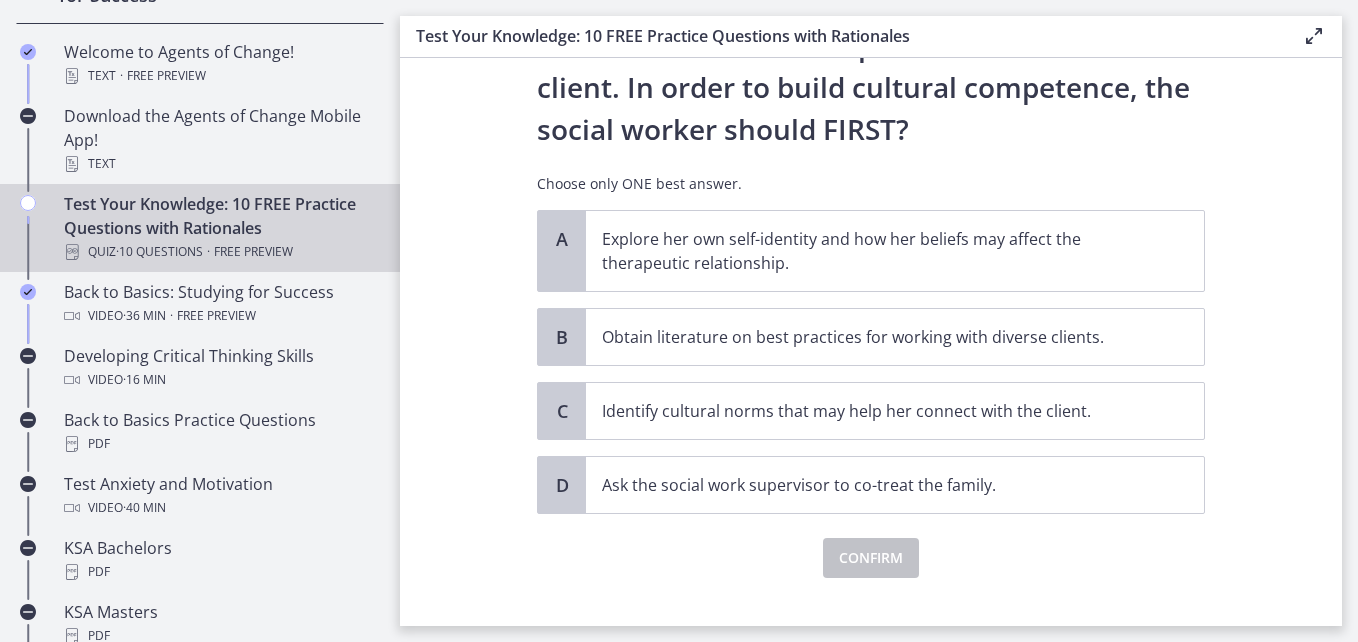 scroll, scrollTop: 355, scrollLeft: 0, axis: vertical 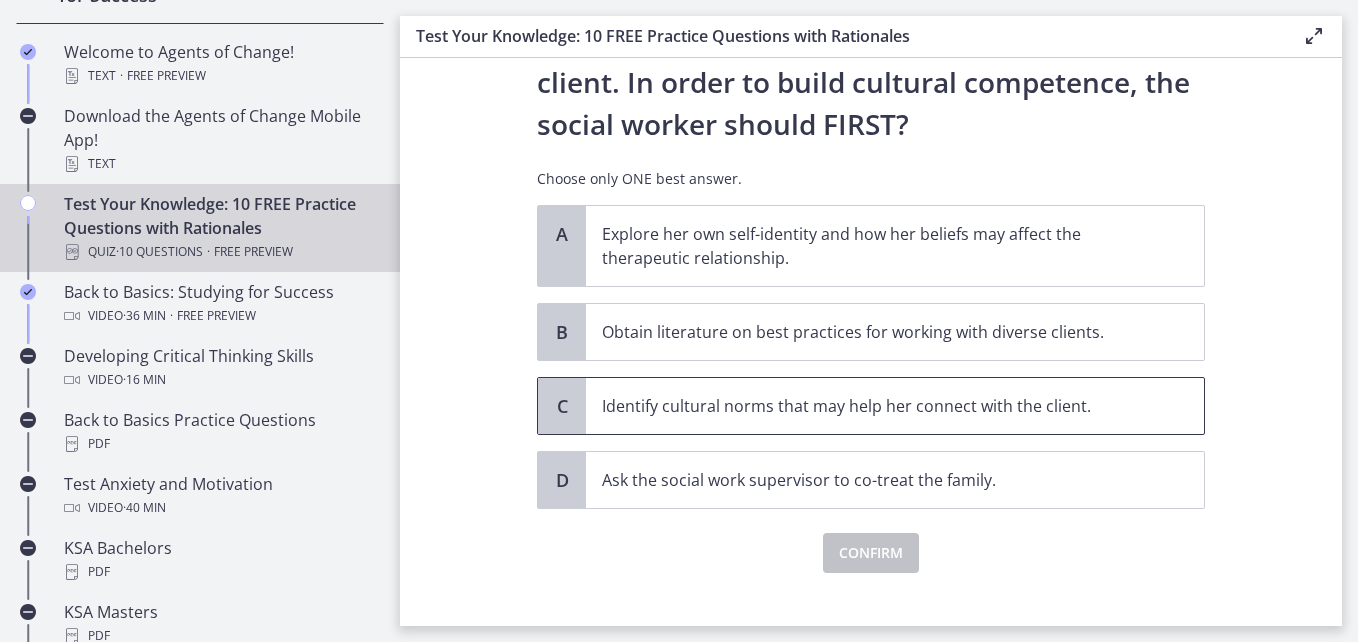 click on "Identify cultural norms that may help her connect with the client." at bounding box center (875, 406) 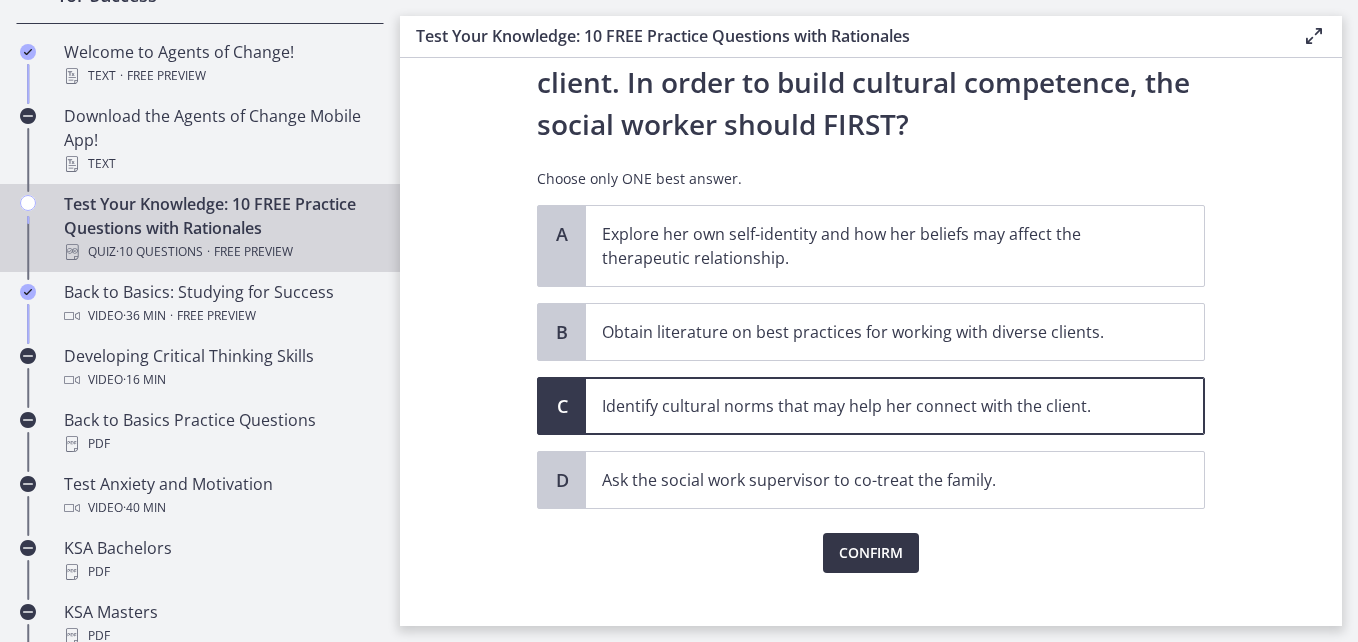 click on "Confirm" at bounding box center (871, 553) 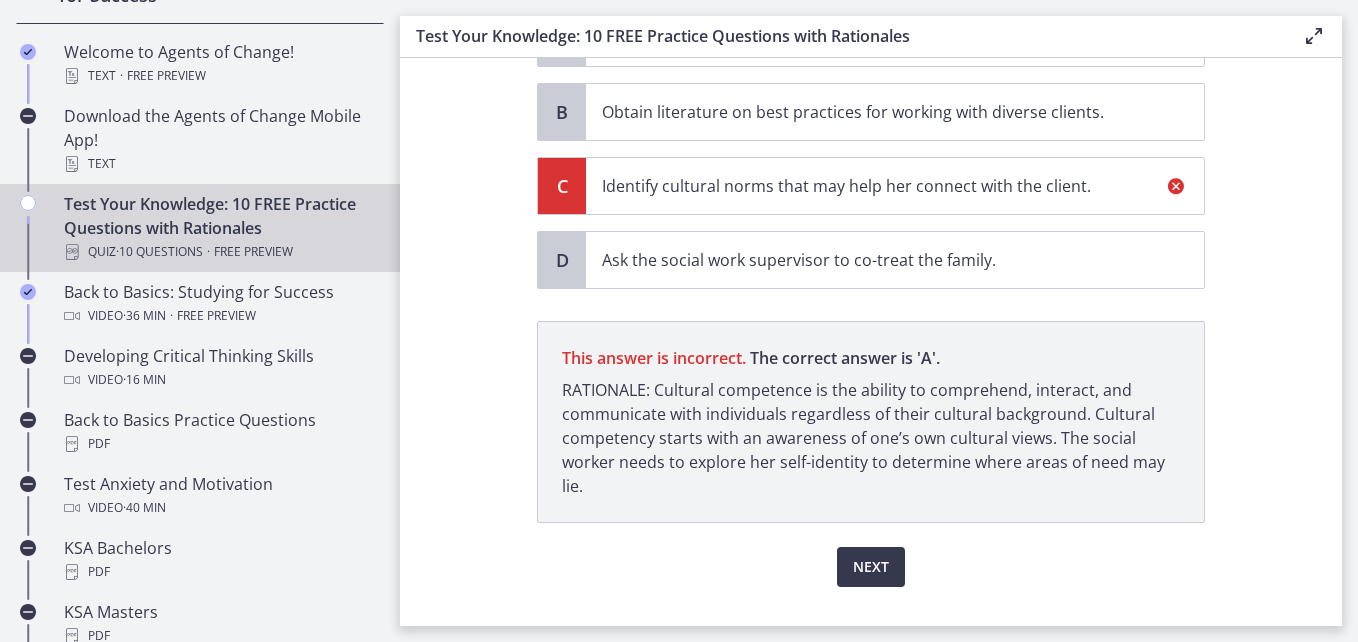 scroll, scrollTop: 578, scrollLeft: 0, axis: vertical 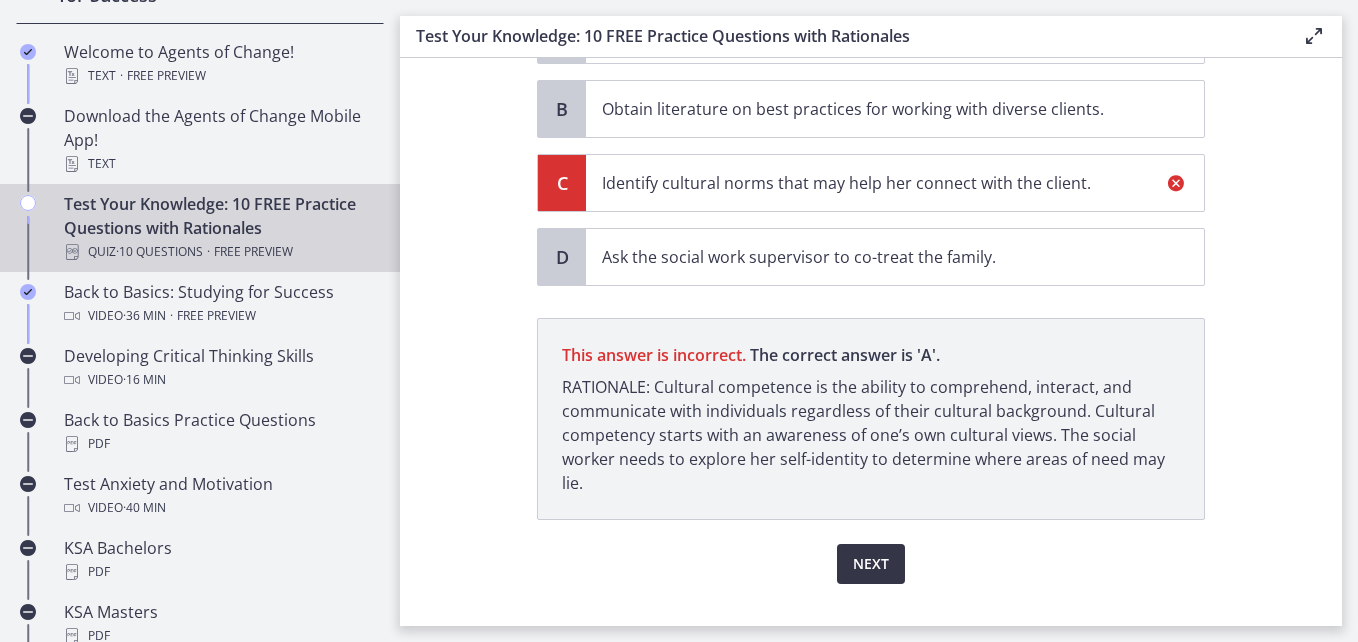 click on "Next" at bounding box center [871, 564] 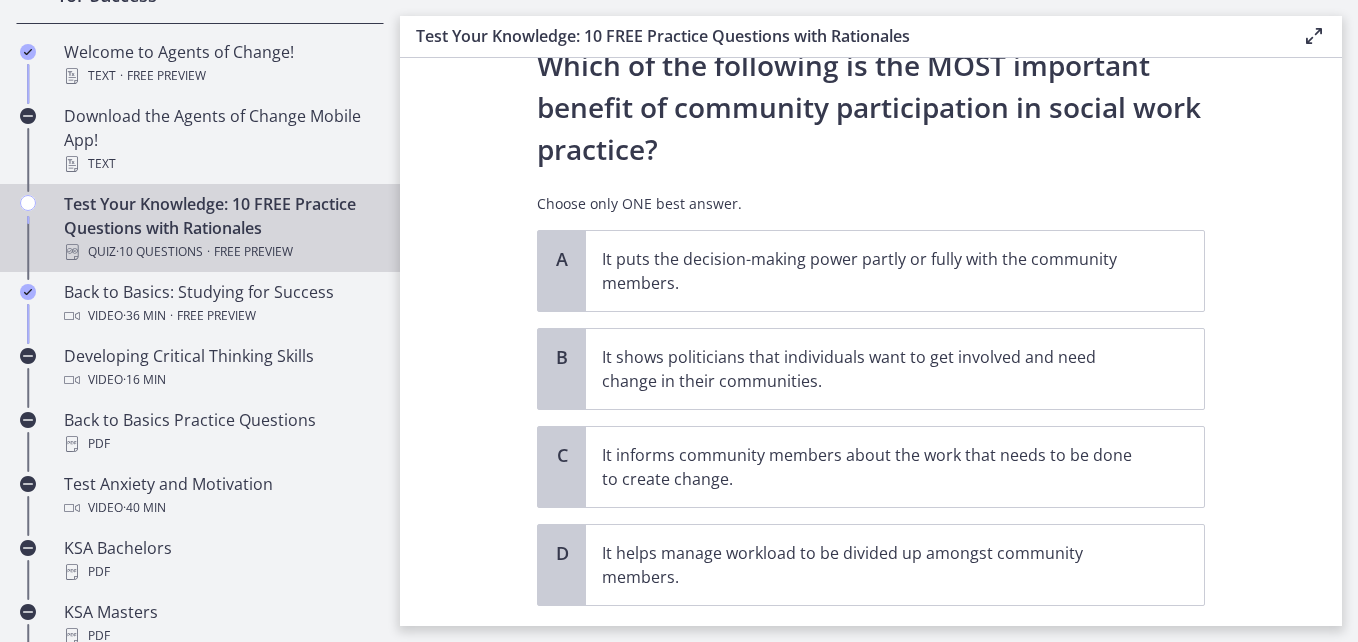 scroll, scrollTop: 79, scrollLeft: 0, axis: vertical 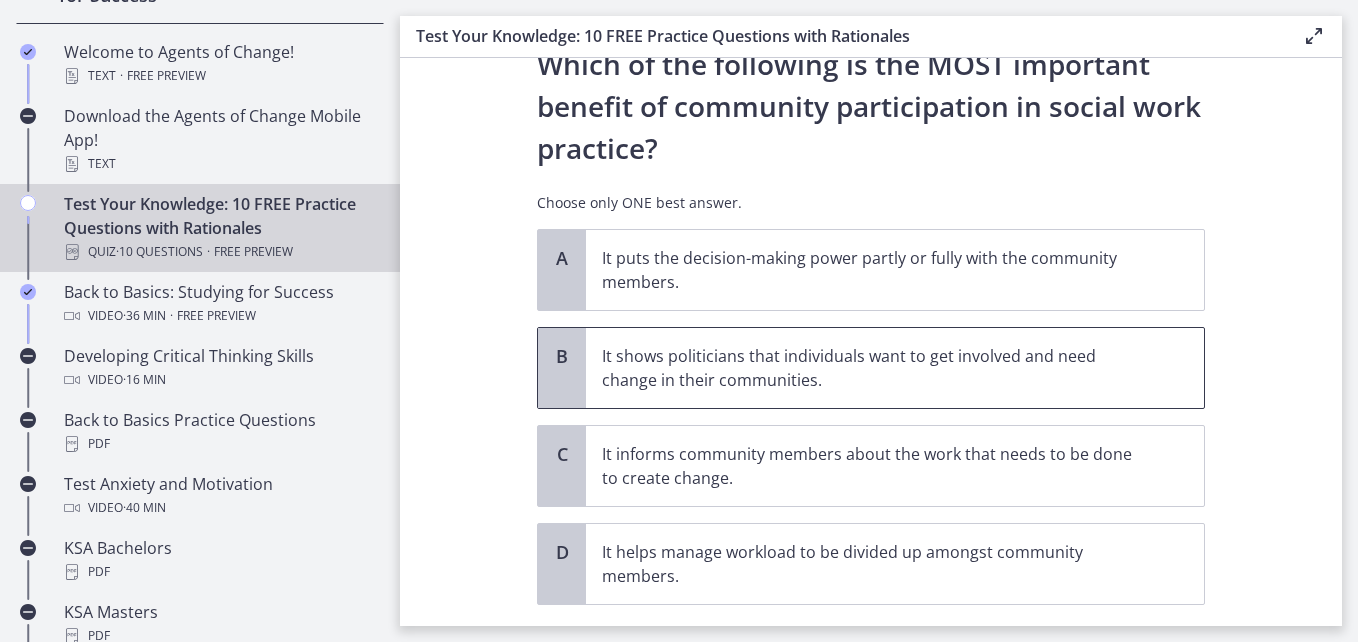 click on "It shows politicians that individuals want to get involved and need change in their communities." at bounding box center [895, 368] 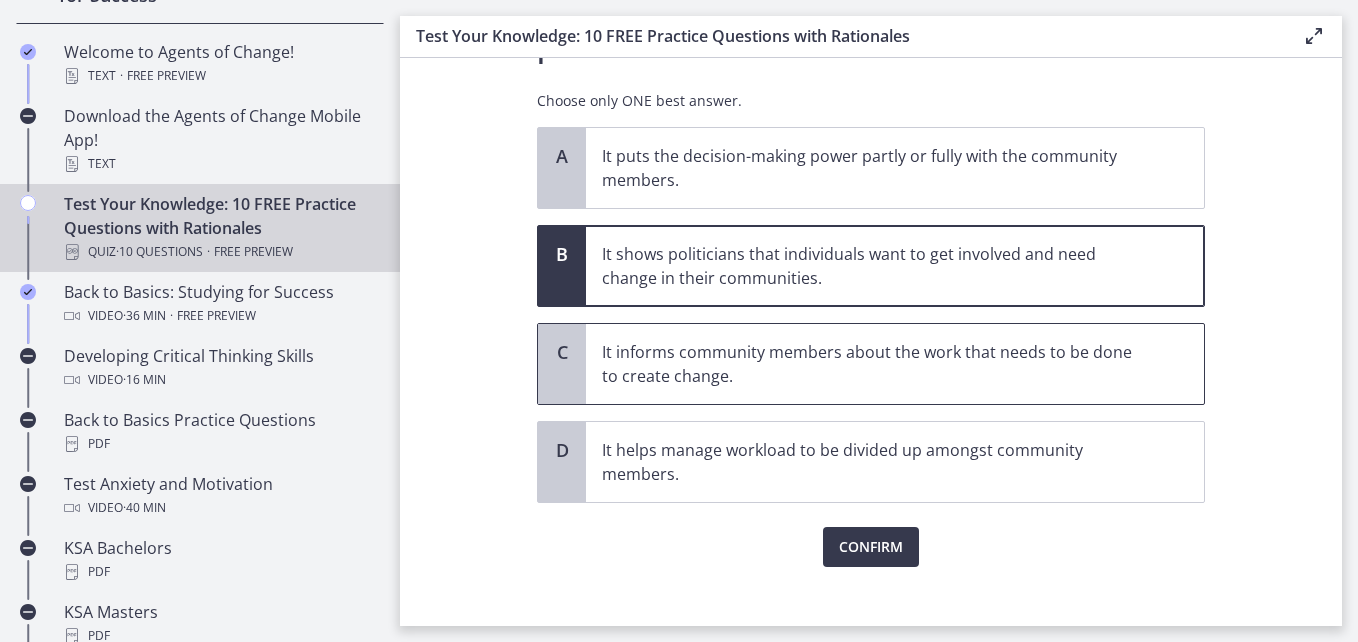 scroll, scrollTop: 182, scrollLeft: 0, axis: vertical 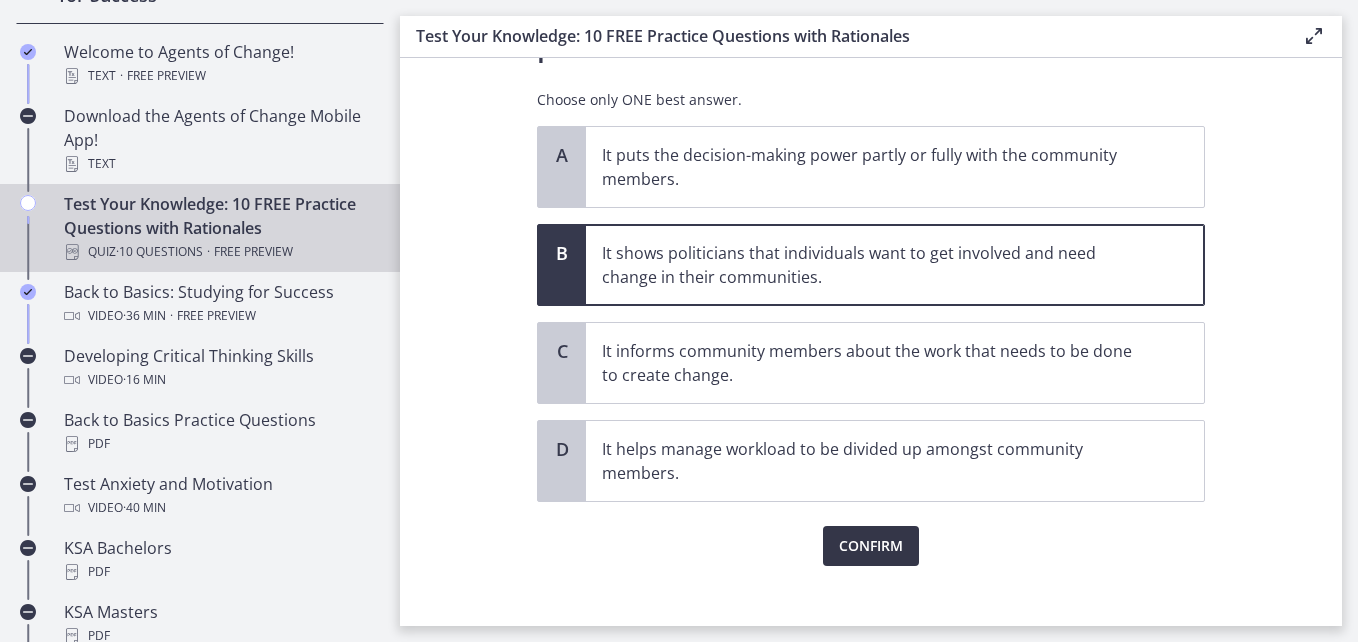 click on "Confirm" at bounding box center (871, 546) 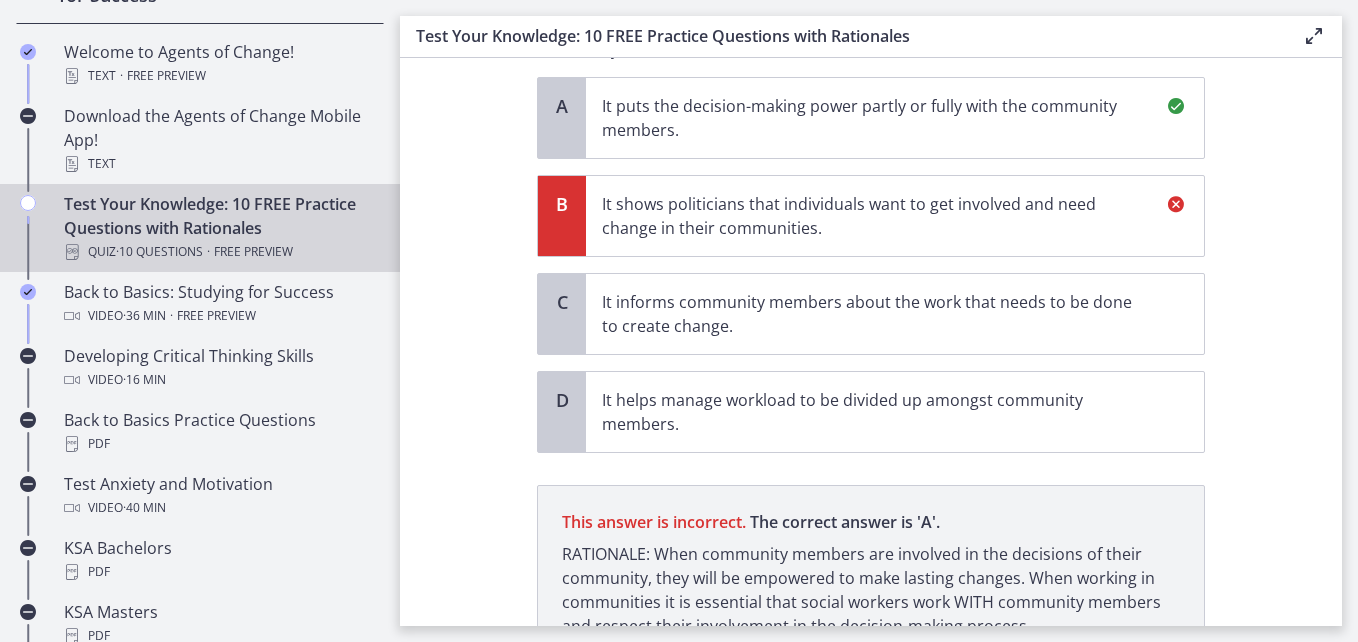 scroll, scrollTop: 412, scrollLeft: 0, axis: vertical 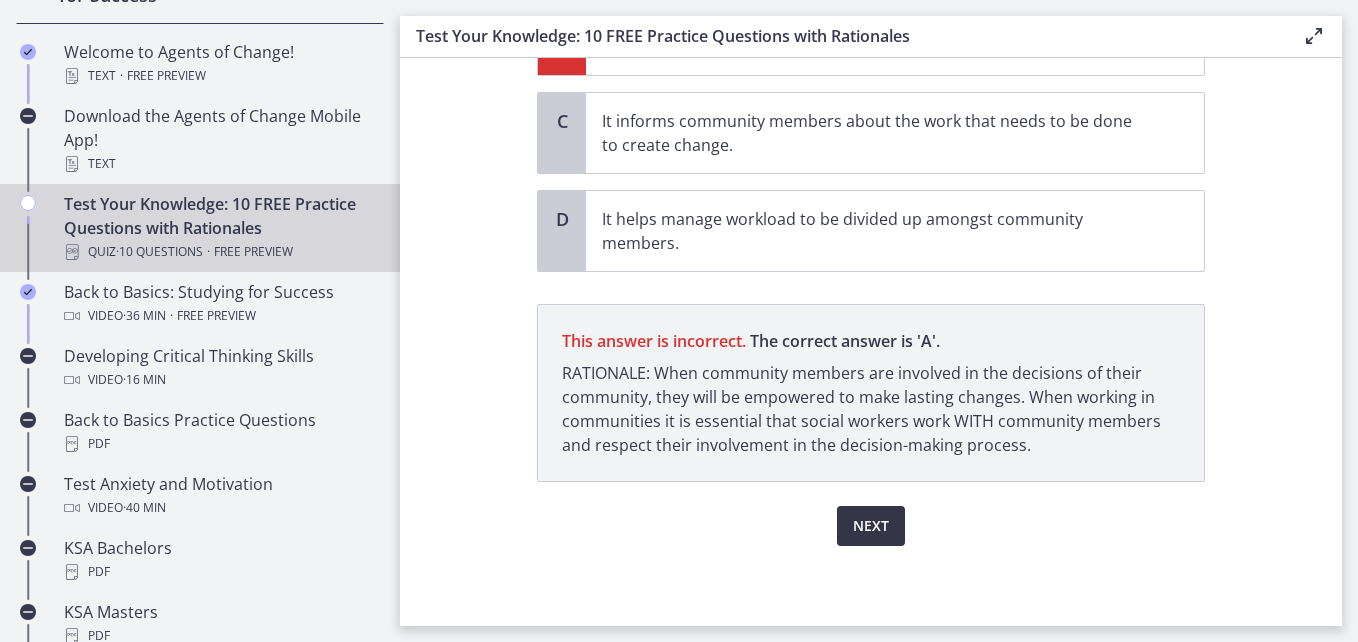 click on "Next" at bounding box center [871, 526] 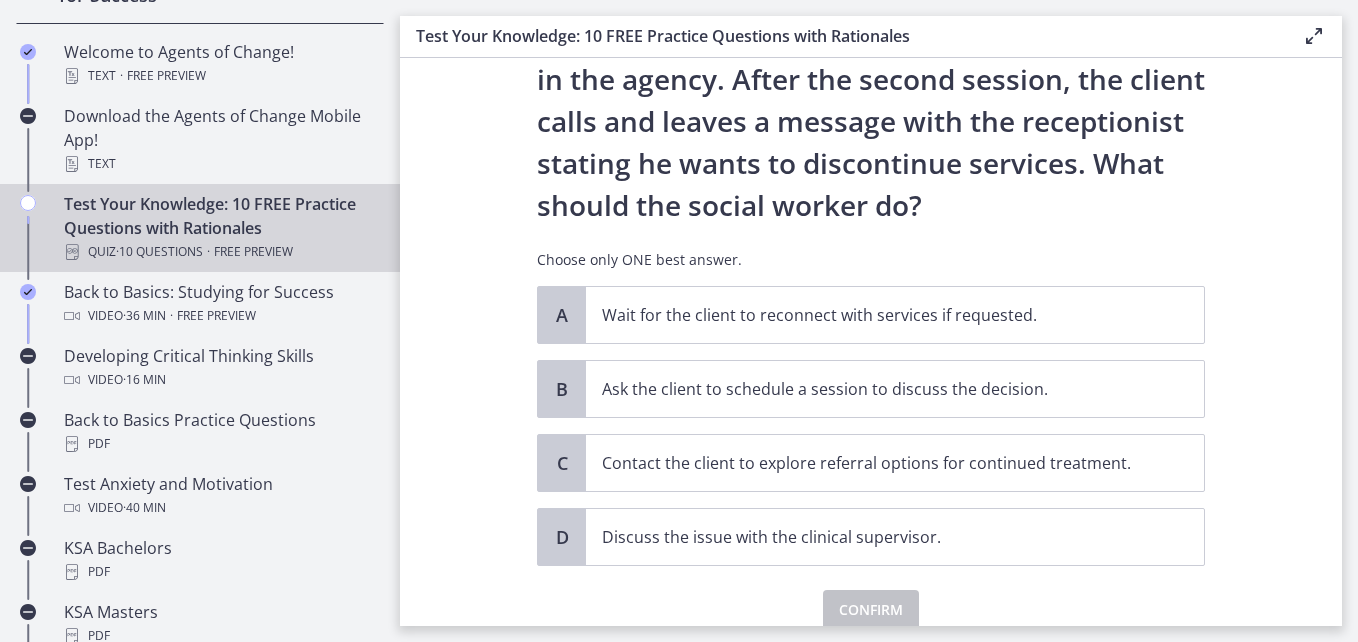 scroll, scrollTop: 253, scrollLeft: 0, axis: vertical 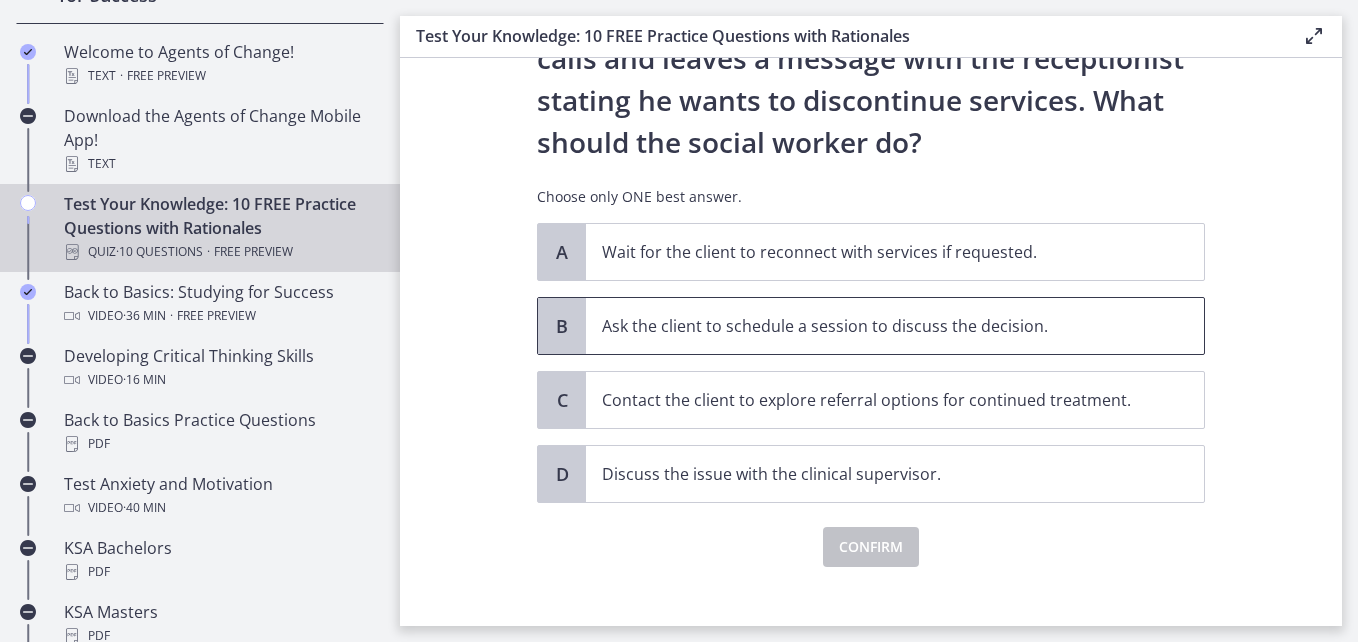 click on "Ask the client to schedule a session to discuss the decision." at bounding box center (875, 326) 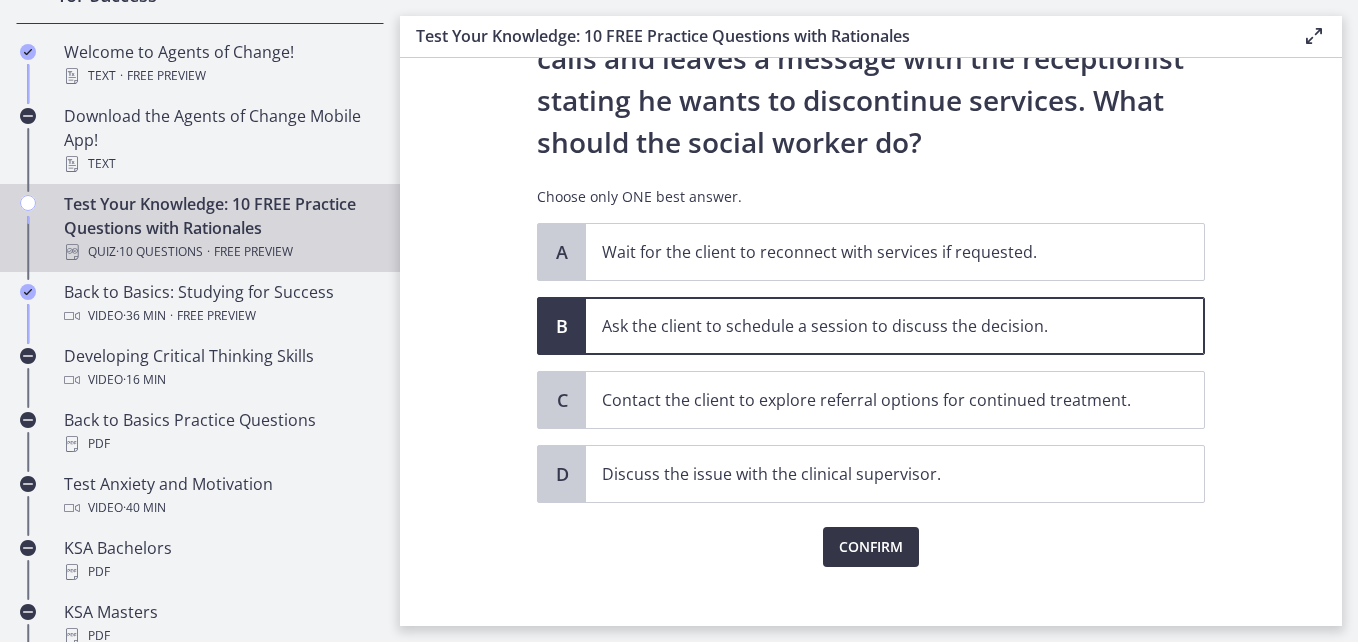 click on "Confirm" at bounding box center [871, 547] 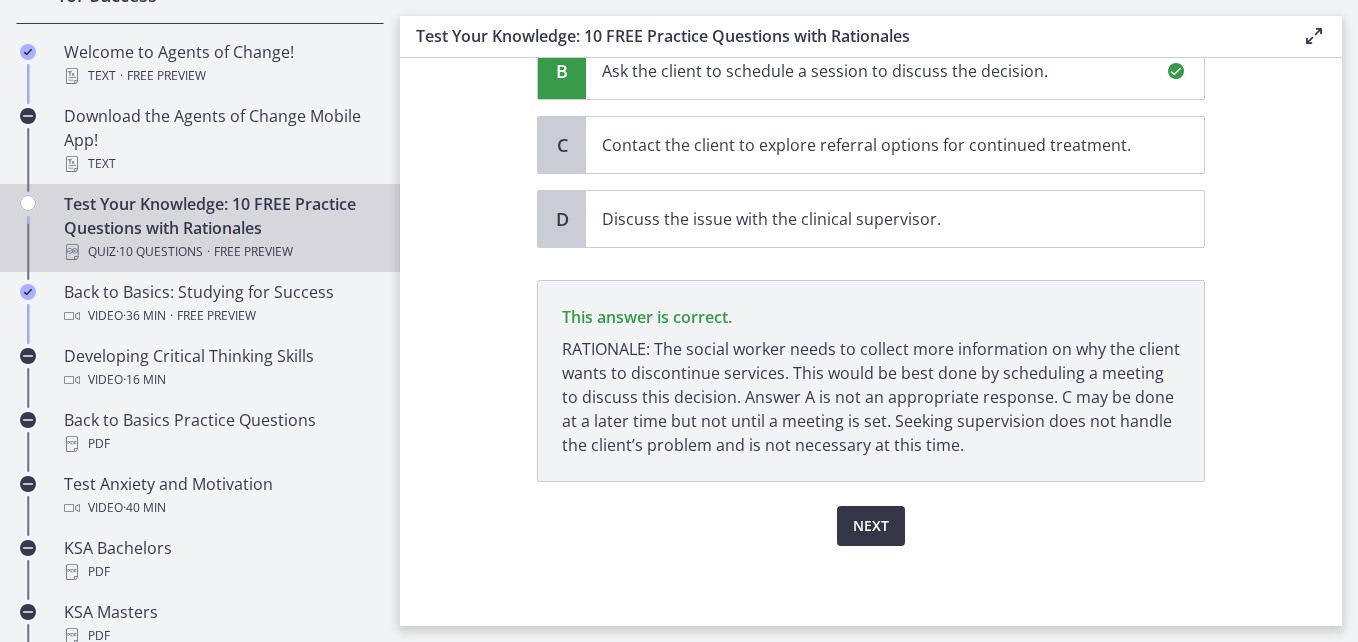 scroll, scrollTop: 508, scrollLeft: 0, axis: vertical 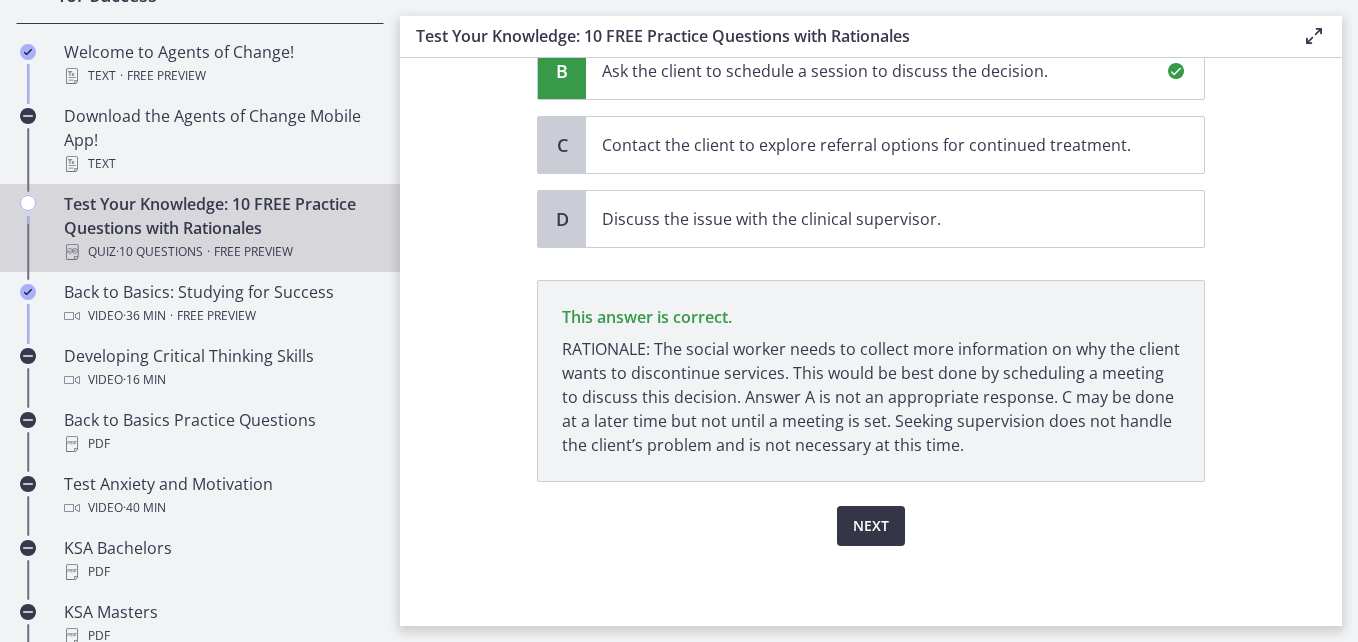 click on "Next" at bounding box center (871, 526) 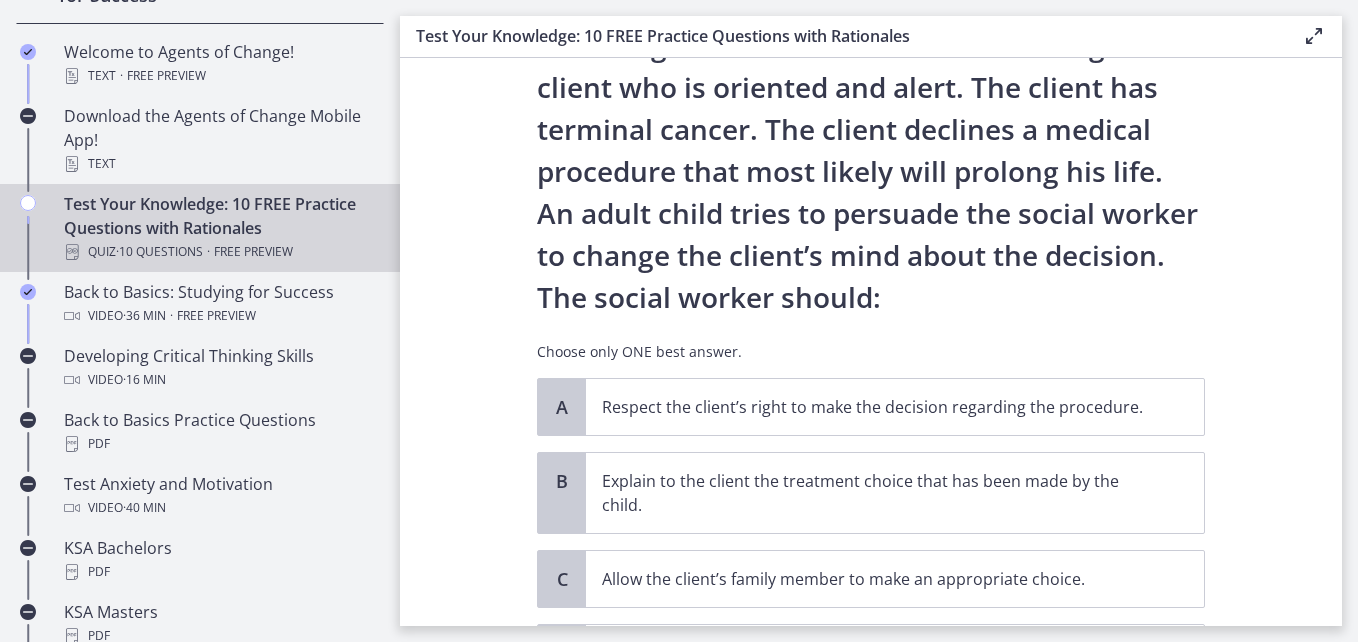 scroll, scrollTop: 100, scrollLeft: 0, axis: vertical 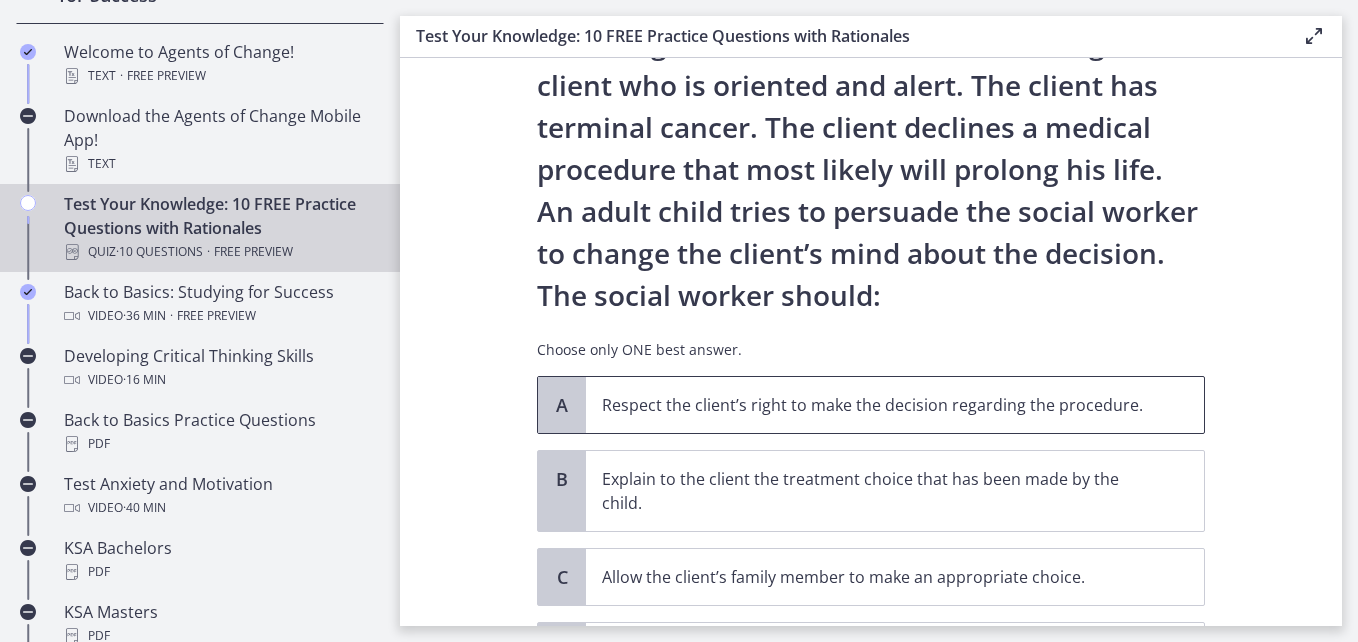 click on "A" at bounding box center (562, 405) 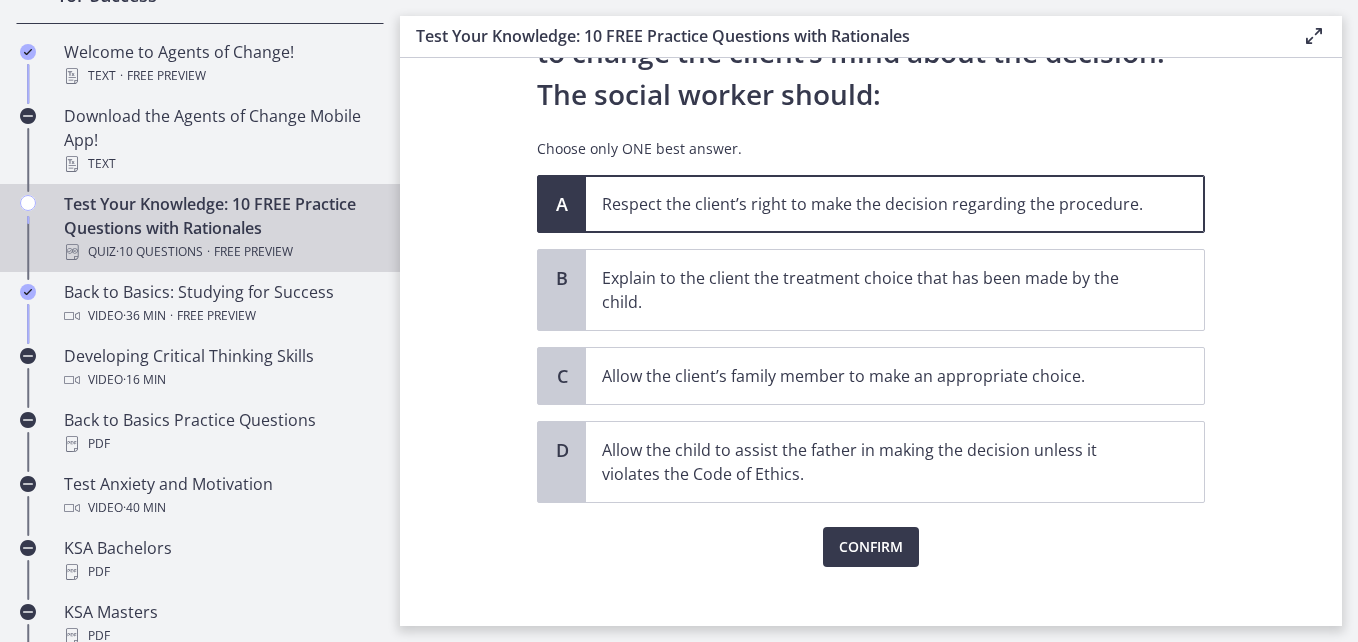 scroll, scrollTop: 302, scrollLeft: 0, axis: vertical 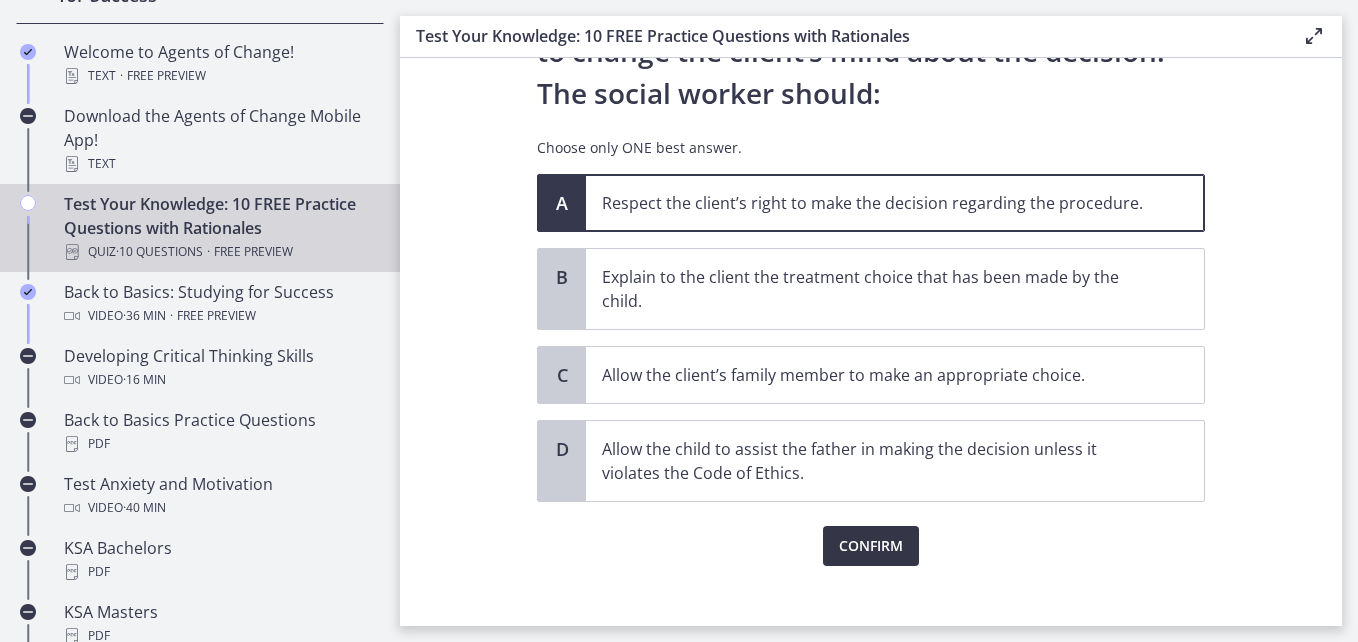 click on "Confirm" at bounding box center (871, 546) 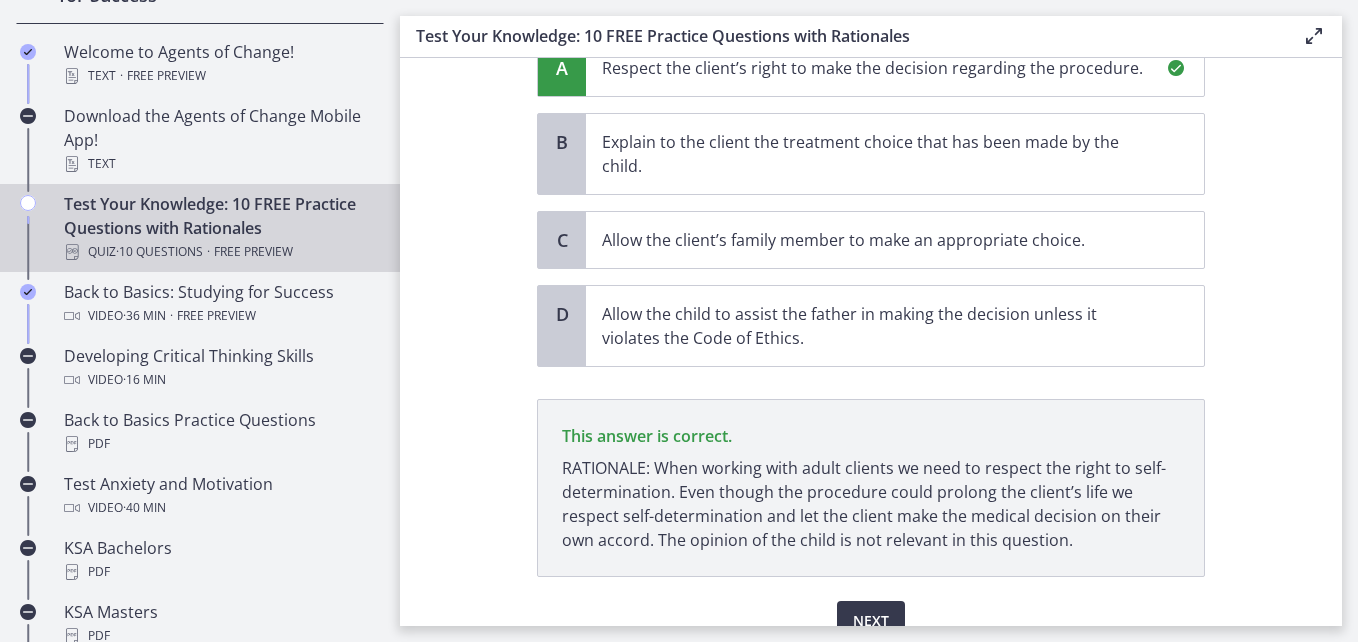 scroll, scrollTop: 532, scrollLeft: 0, axis: vertical 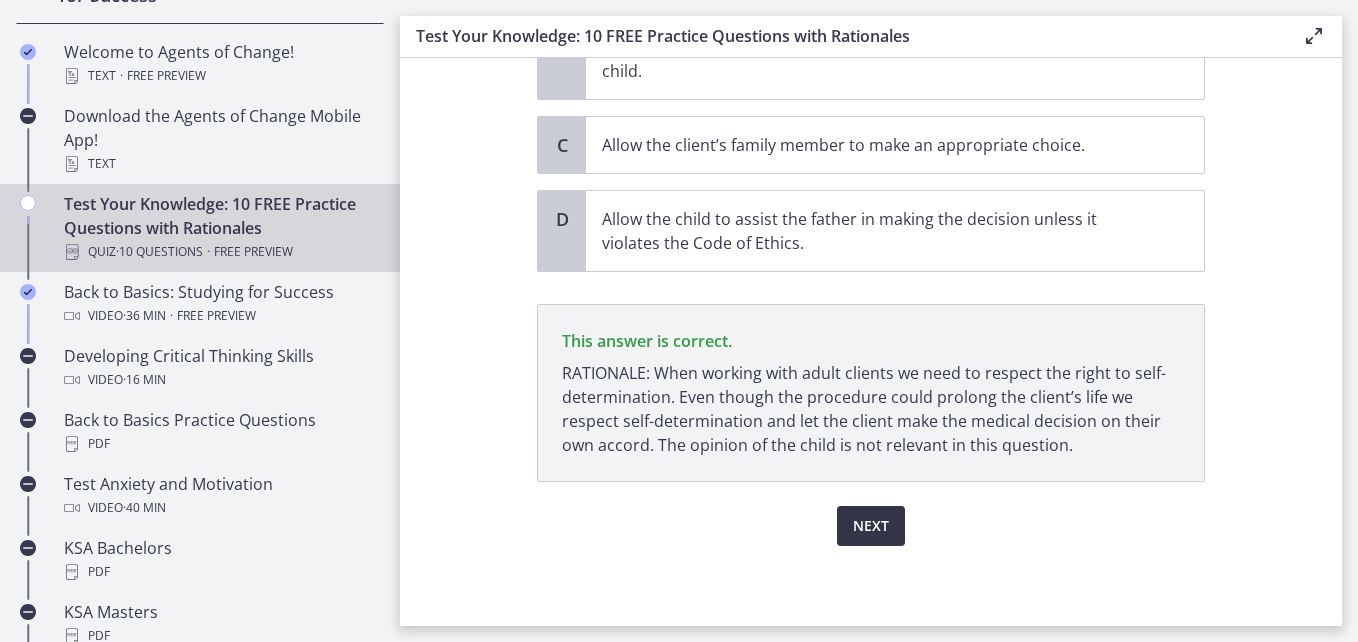click on "Next" at bounding box center [871, 526] 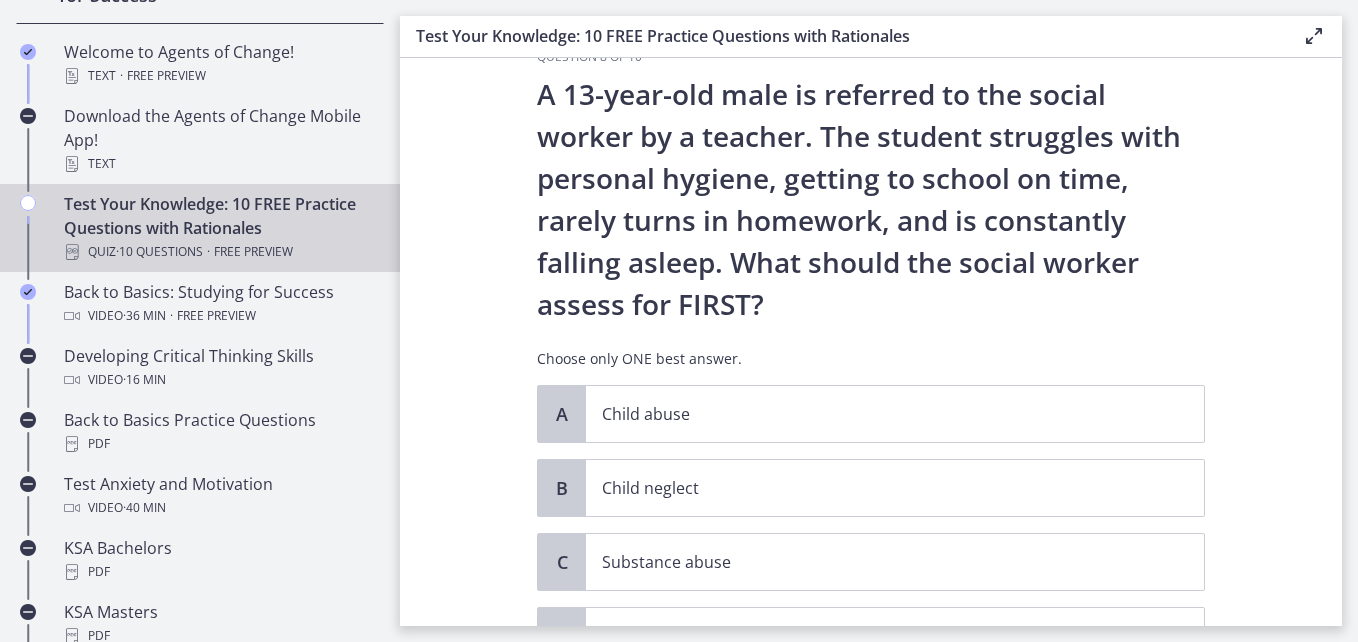 scroll, scrollTop: 51, scrollLeft: 0, axis: vertical 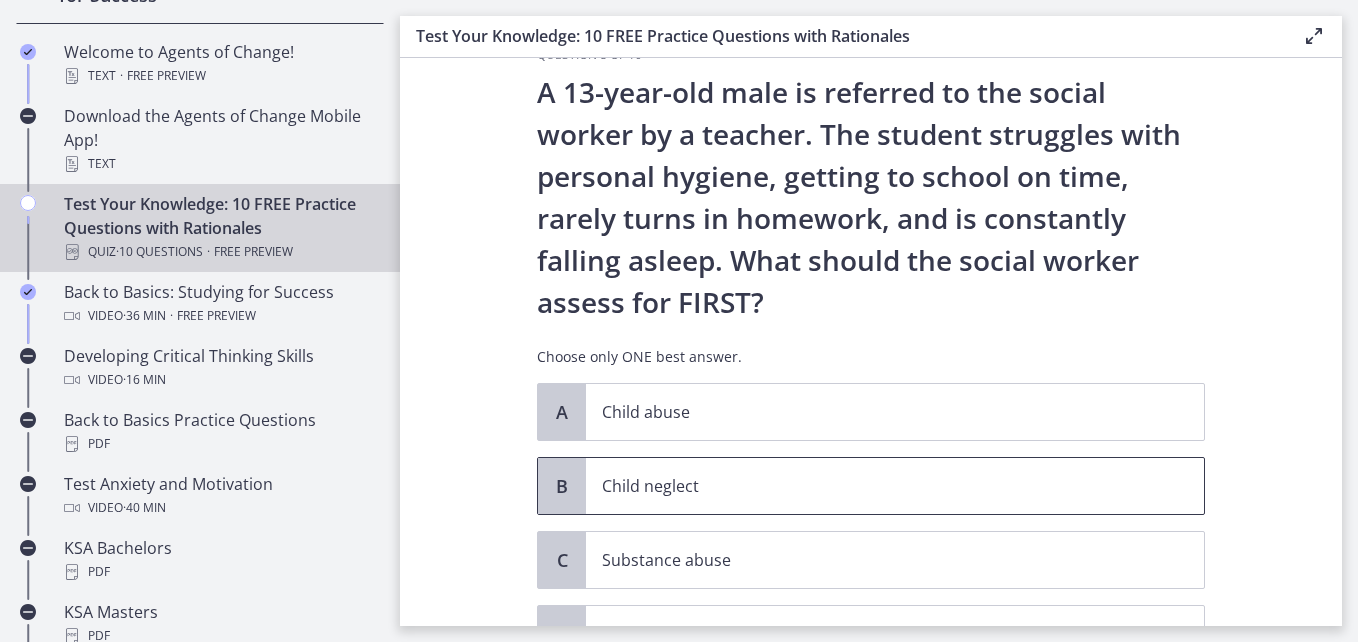 click on "Child neglect" at bounding box center (895, 486) 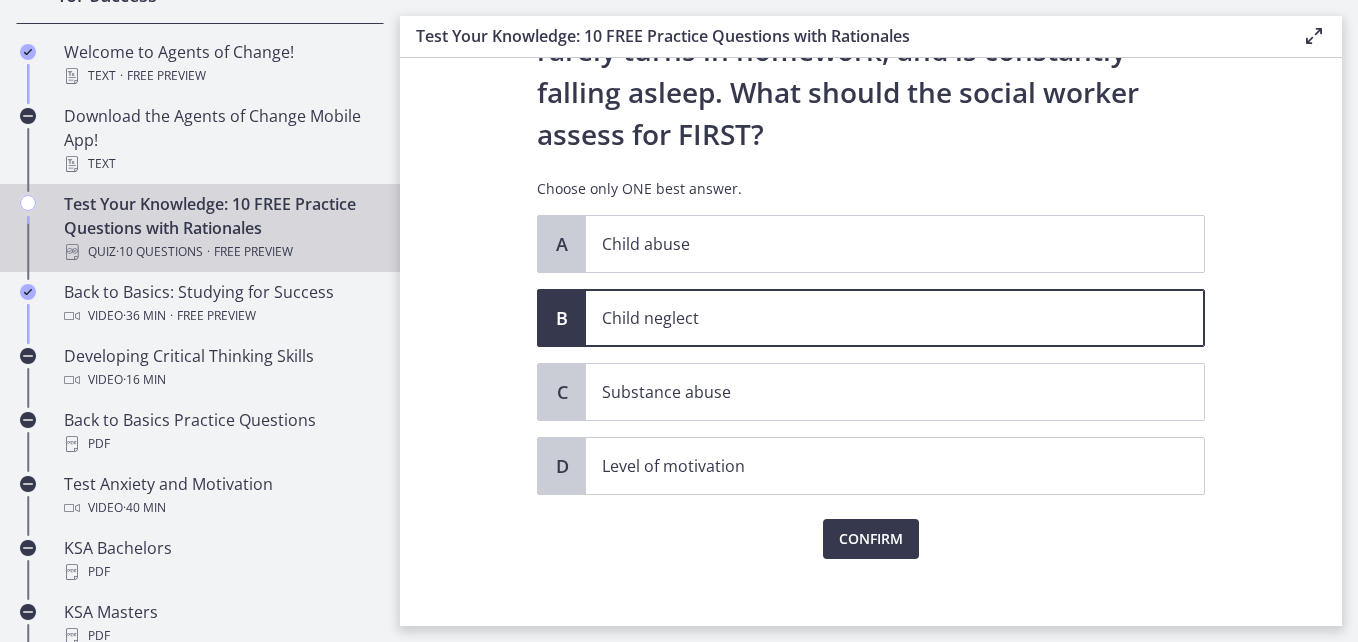 scroll, scrollTop: 220, scrollLeft: 0, axis: vertical 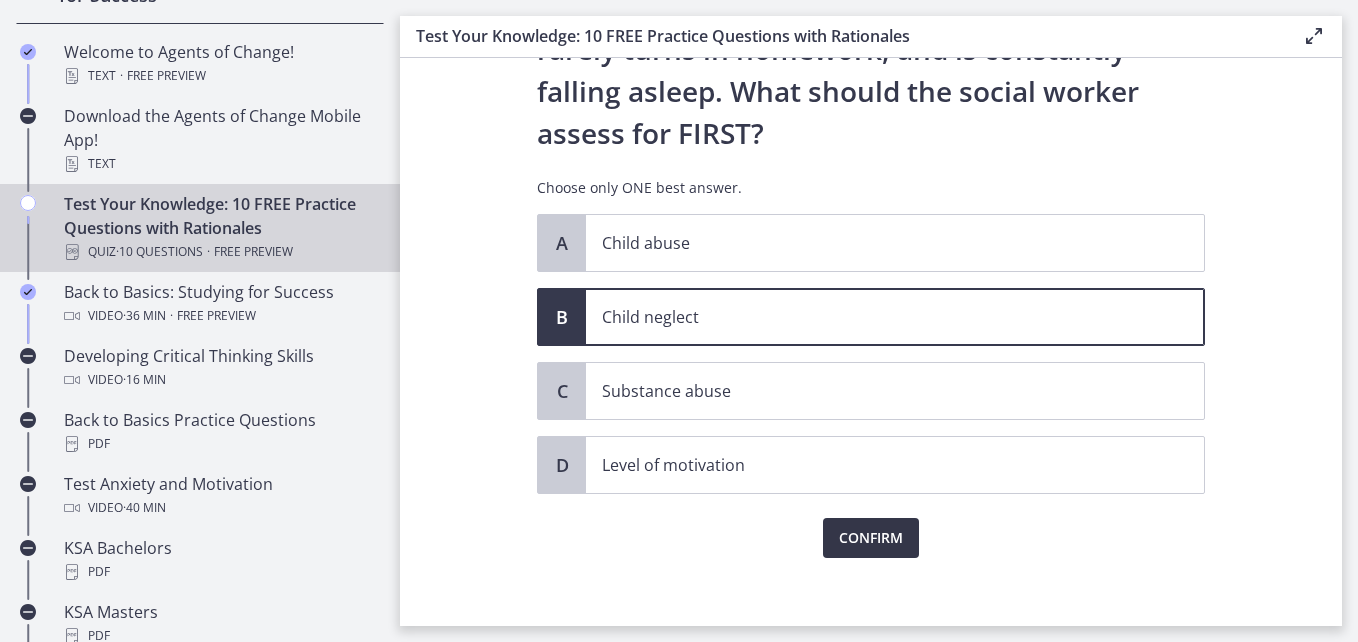 click on "Confirm" at bounding box center [871, 538] 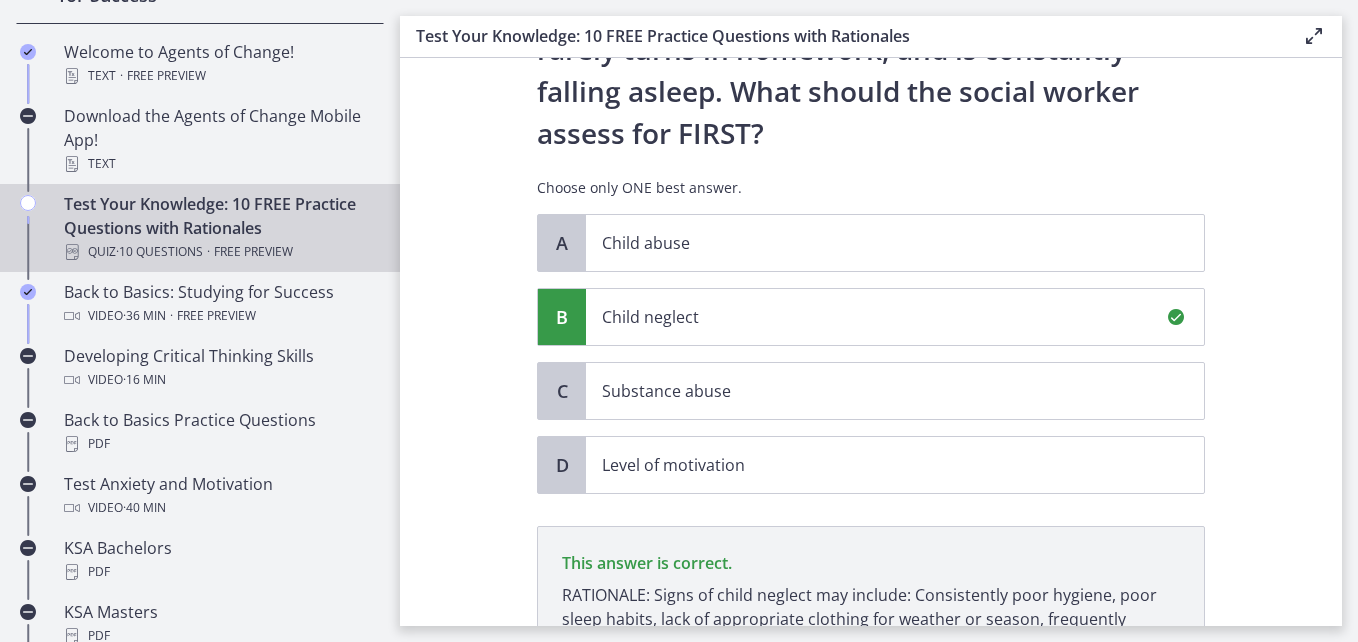 scroll, scrollTop: 466, scrollLeft: 0, axis: vertical 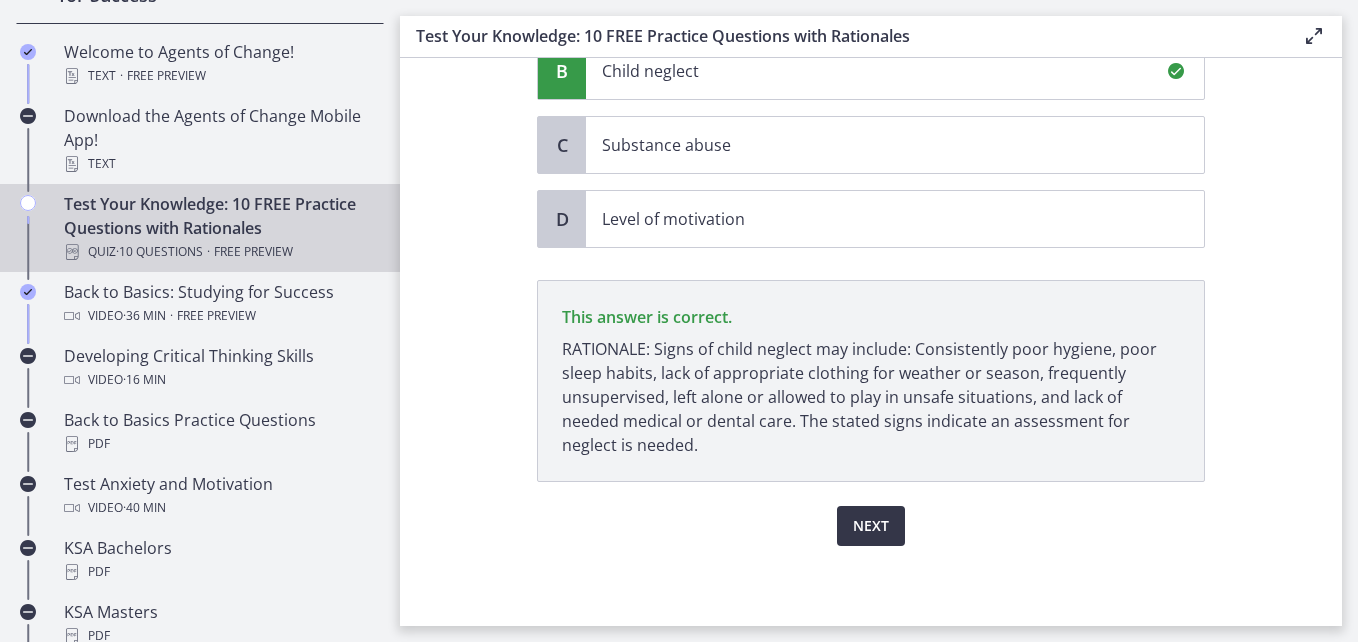 click on "Next" at bounding box center [871, 526] 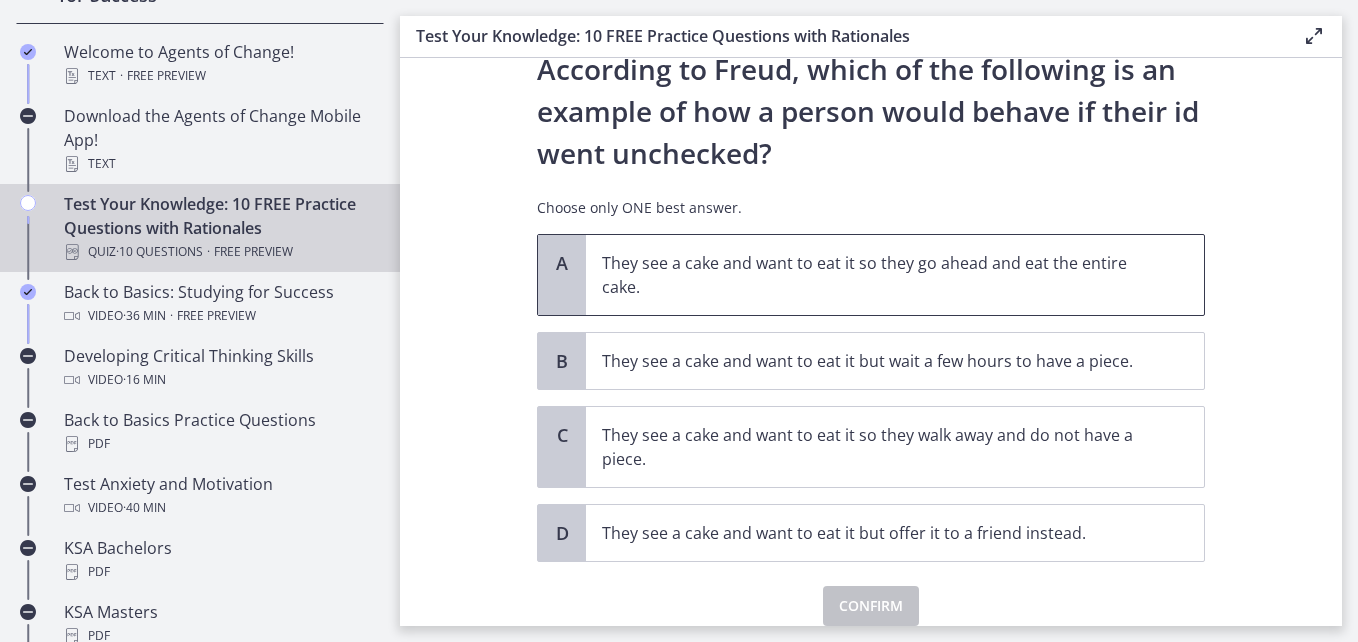 scroll, scrollTop: 75, scrollLeft: 0, axis: vertical 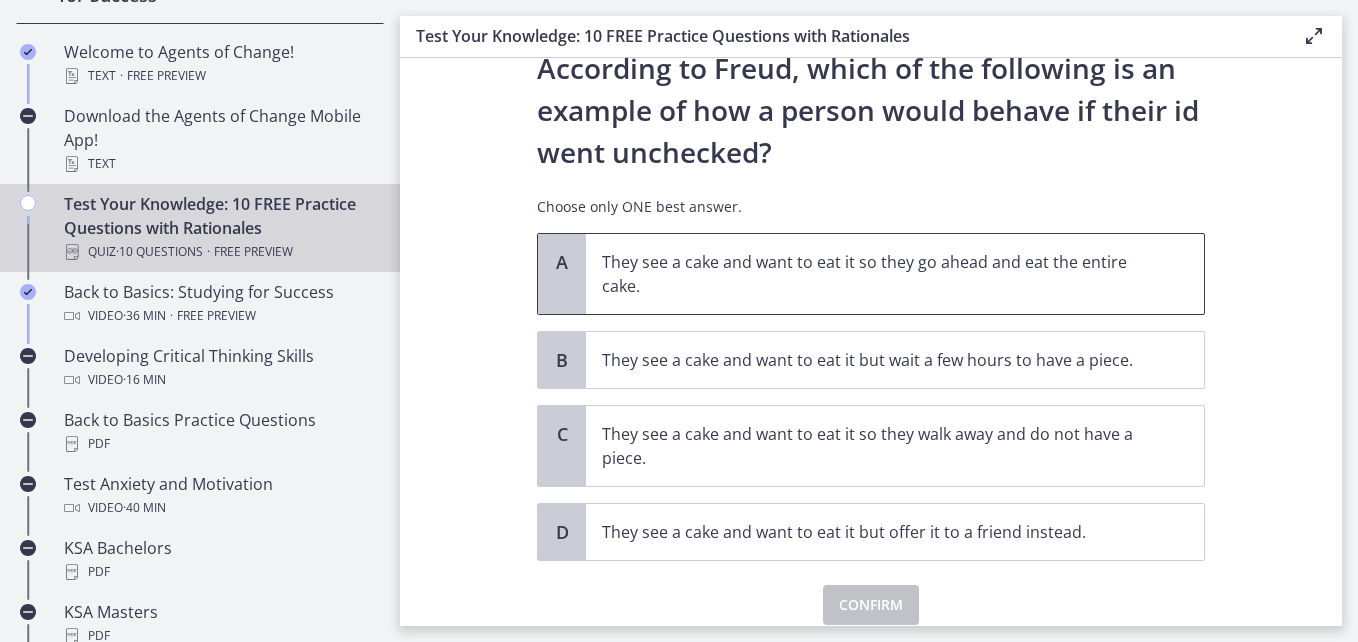 click on "They see a cake and want to eat it so they go ahead and eat the entire cake." at bounding box center (895, 274) 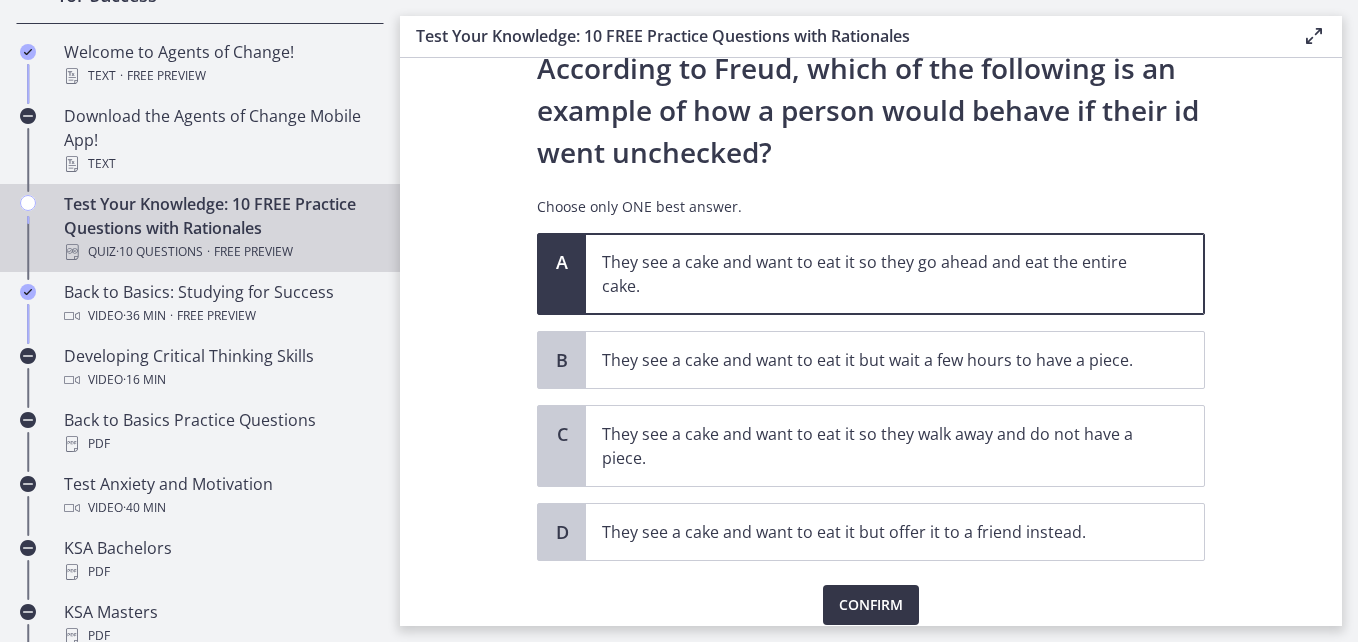 click on "Confirm" at bounding box center [871, 605] 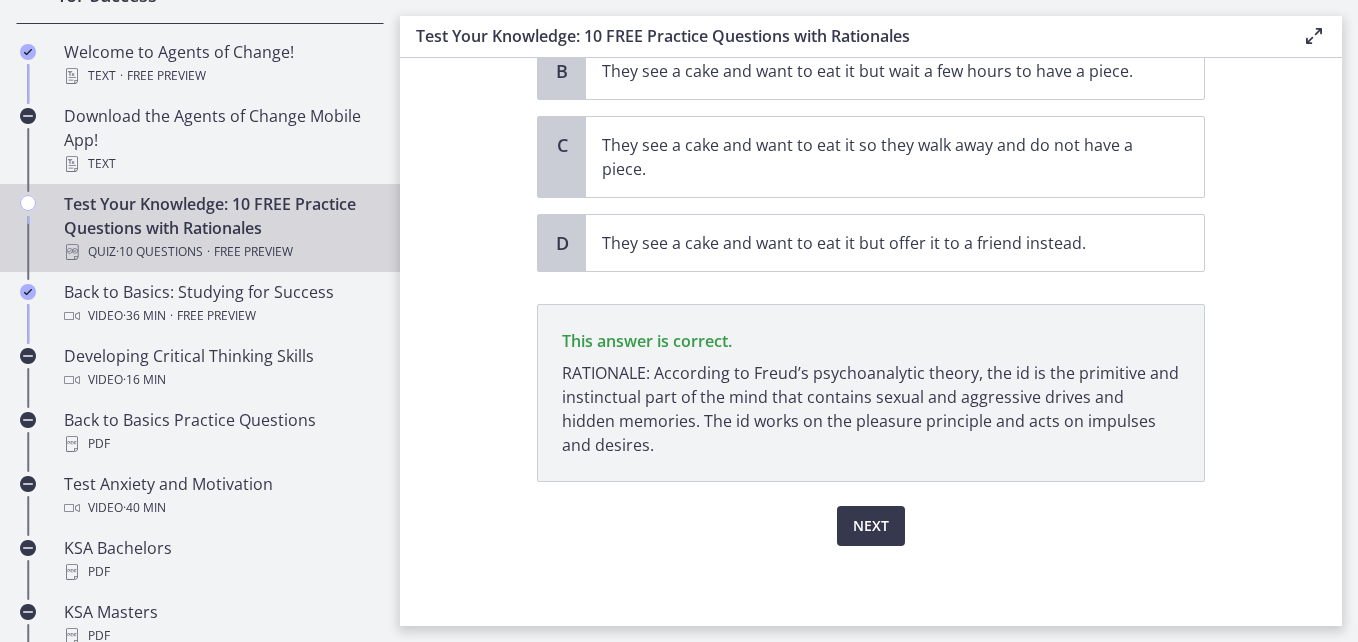 scroll, scrollTop: 364, scrollLeft: 0, axis: vertical 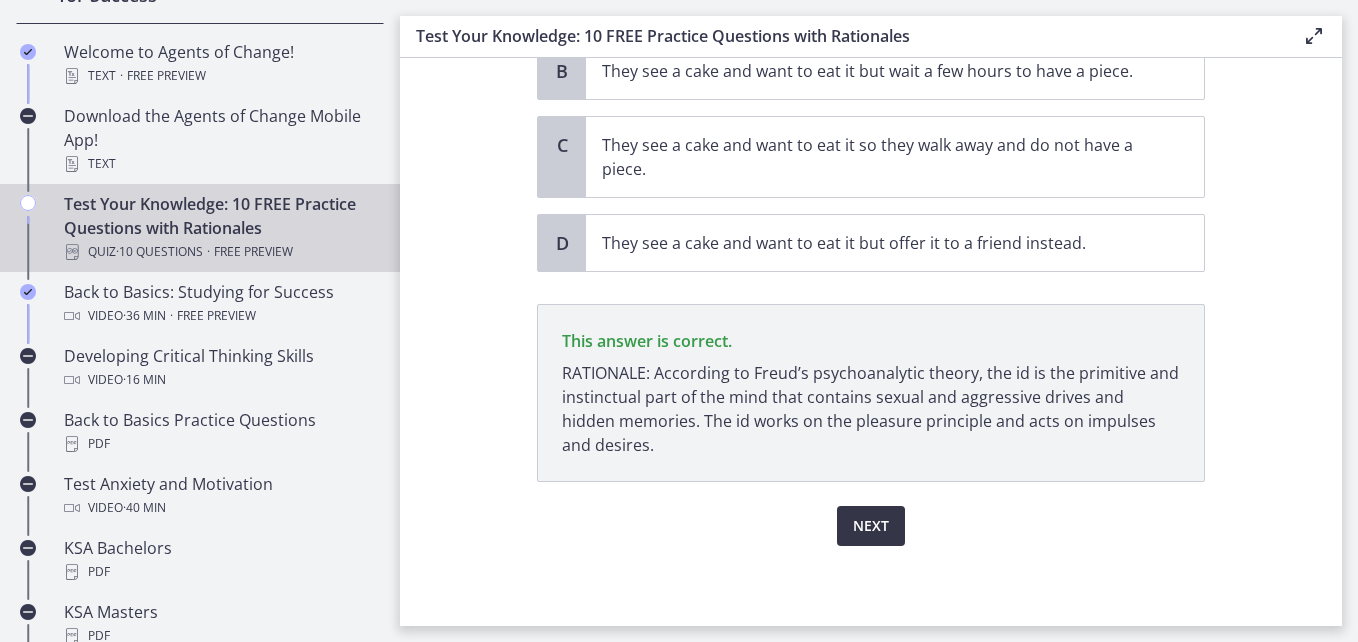 click on "Next" at bounding box center (871, 526) 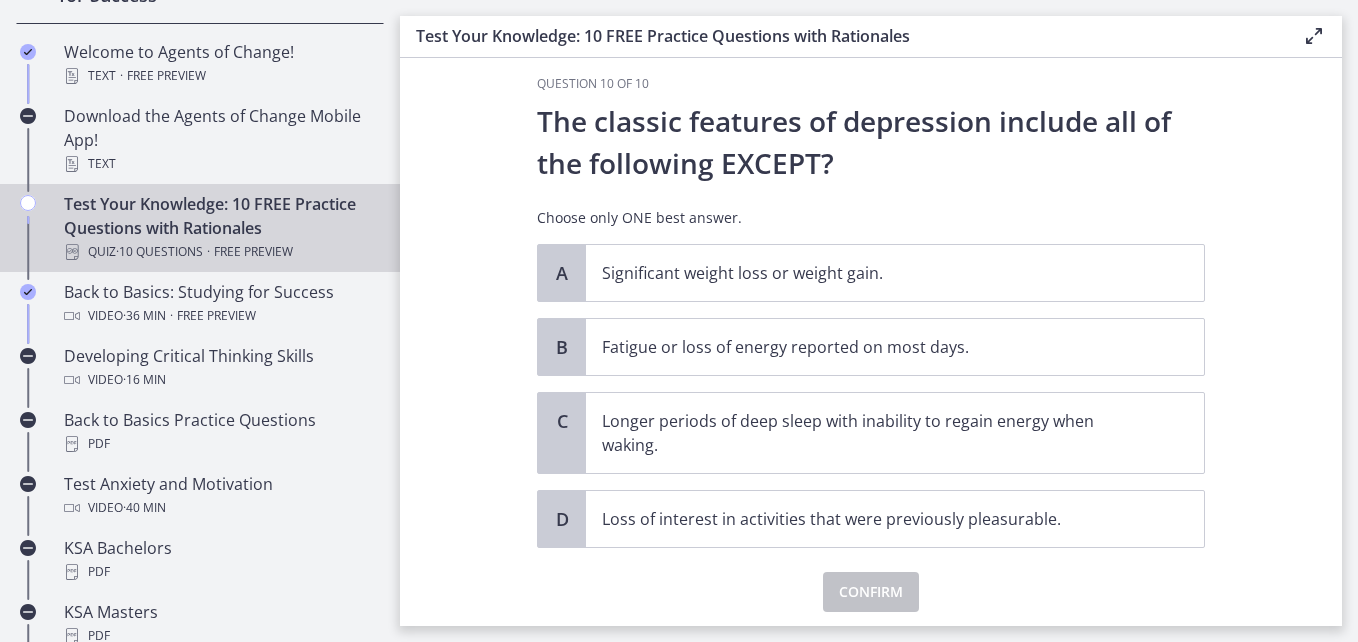 scroll, scrollTop: 23, scrollLeft: 0, axis: vertical 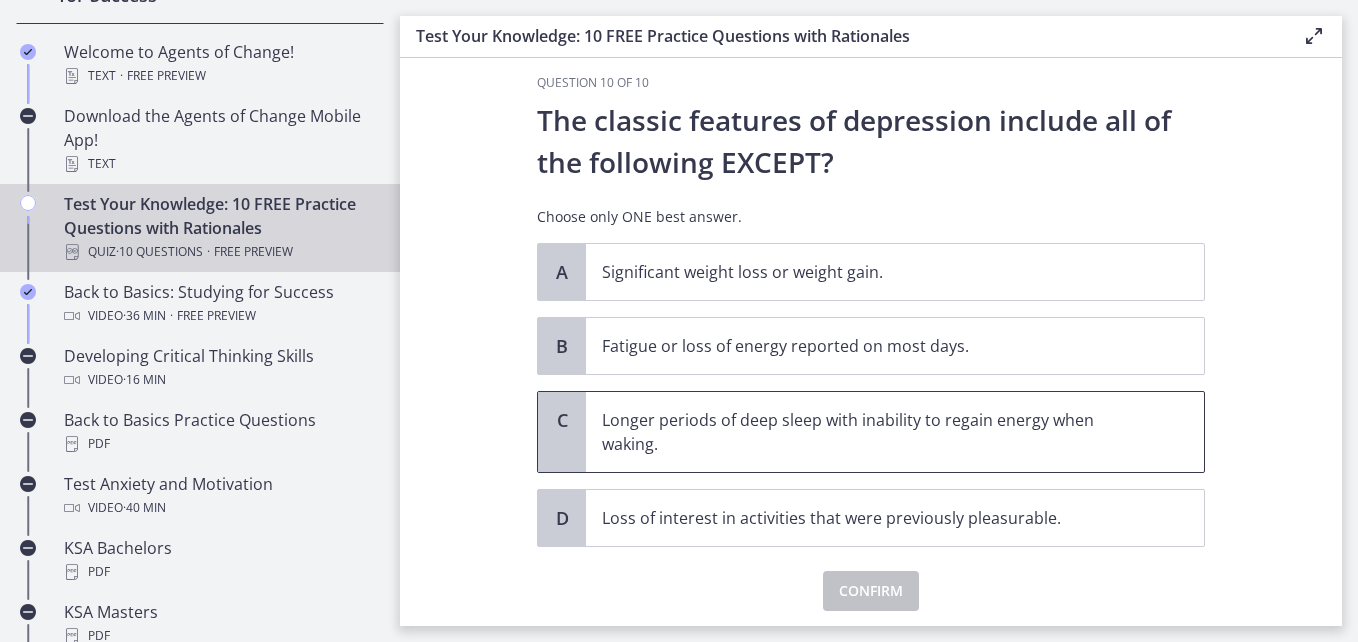 click on "Longer periods of deep sleep with inability to regain energy when waking." at bounding box center (875, 432) 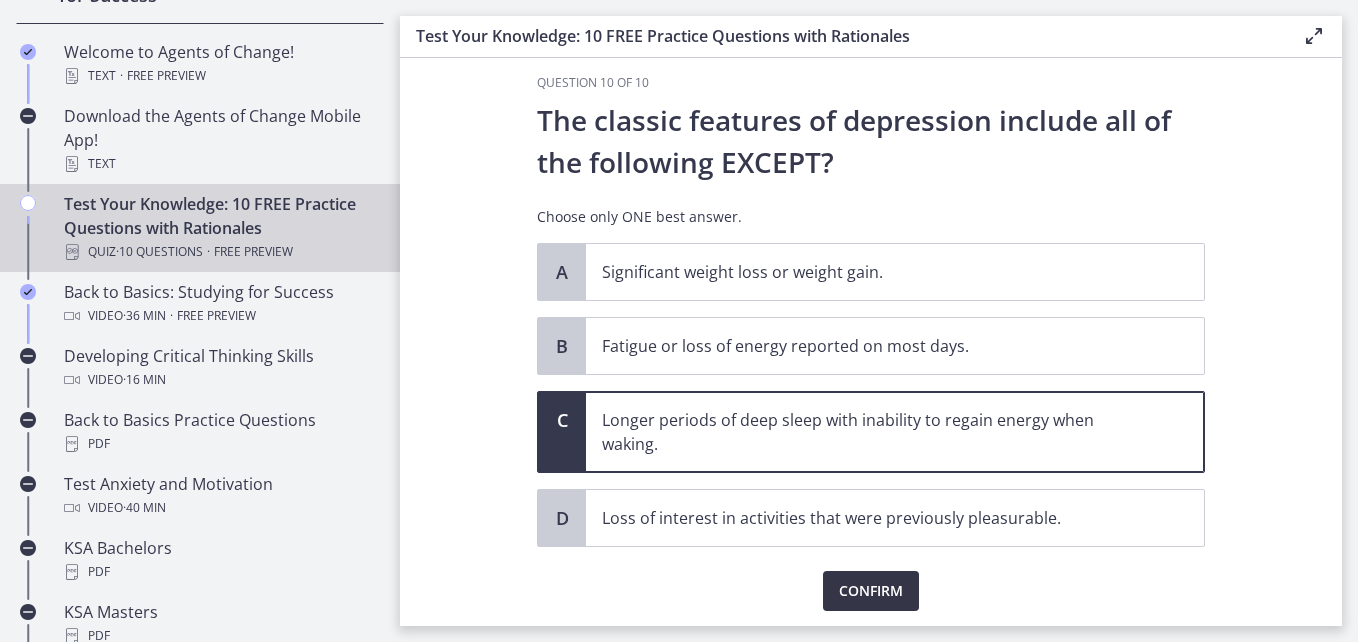 click on "Confirm" at bounding box center [871, 591] 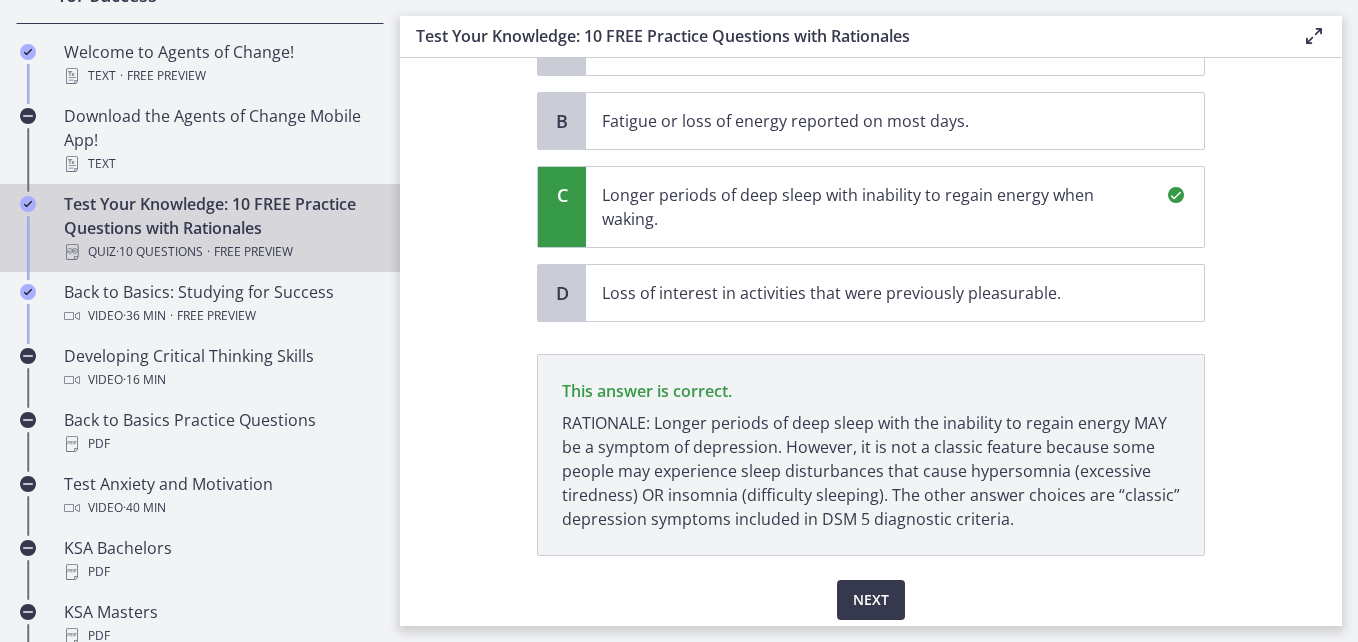 scroll, scrollTop: 322, scrollLeft: 0, axis: vertical 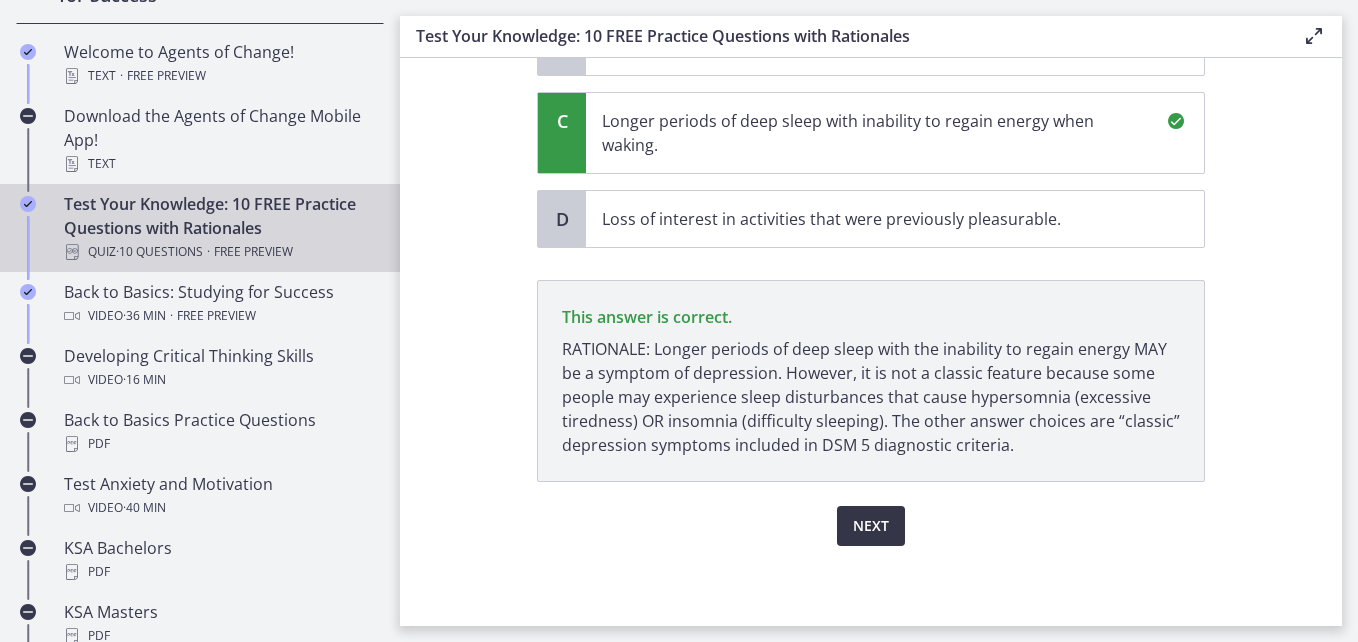 click on "Next" at bounding box center (871, 526) 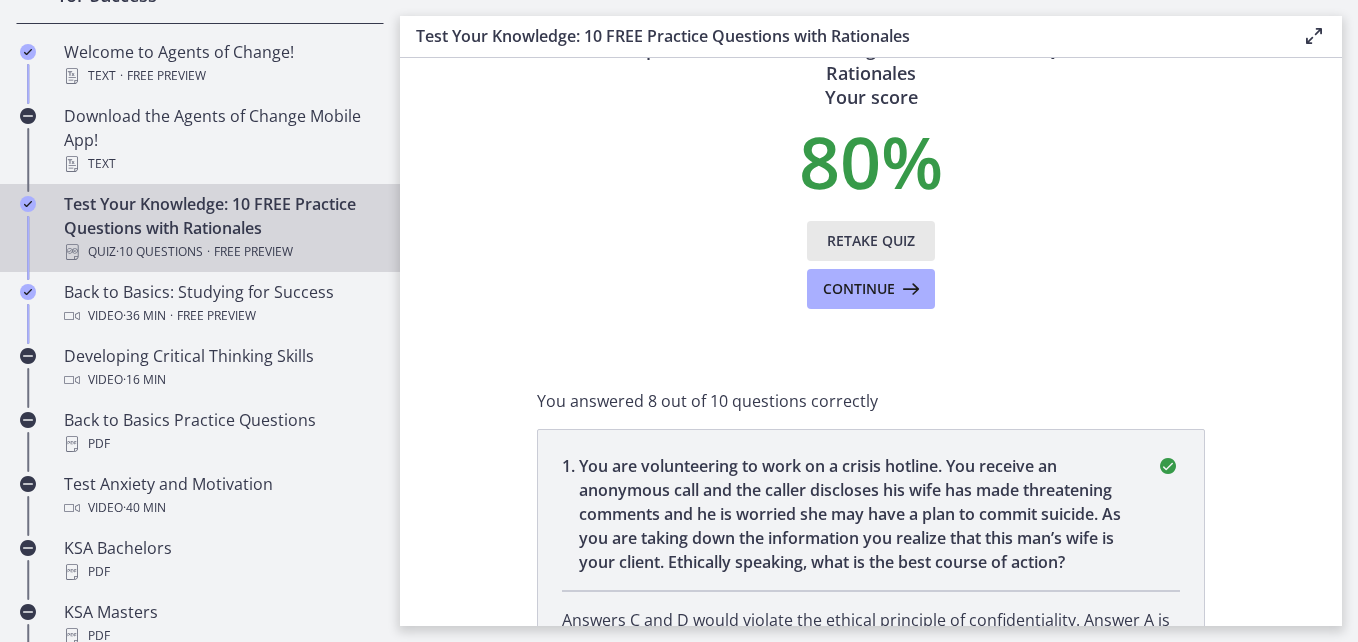 scroll, scrollTop: 58, scrollLeft: 0, axis: vertical 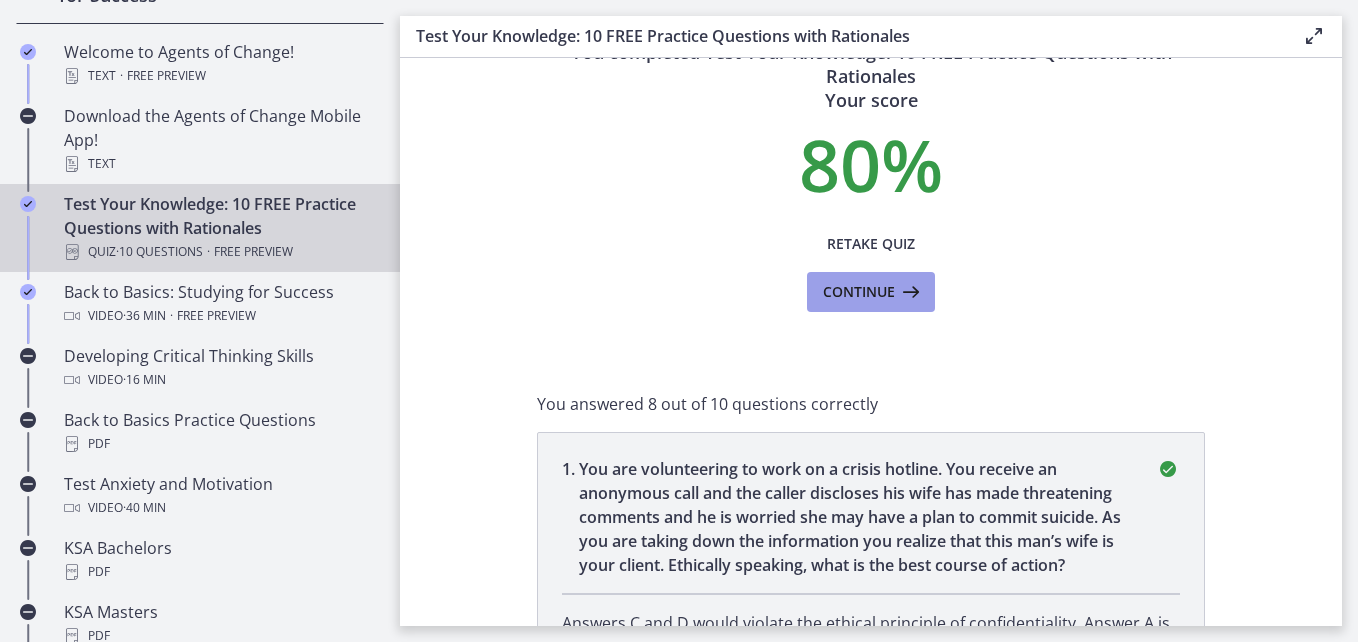 click on "Continue" at bounding box center [871, 292] 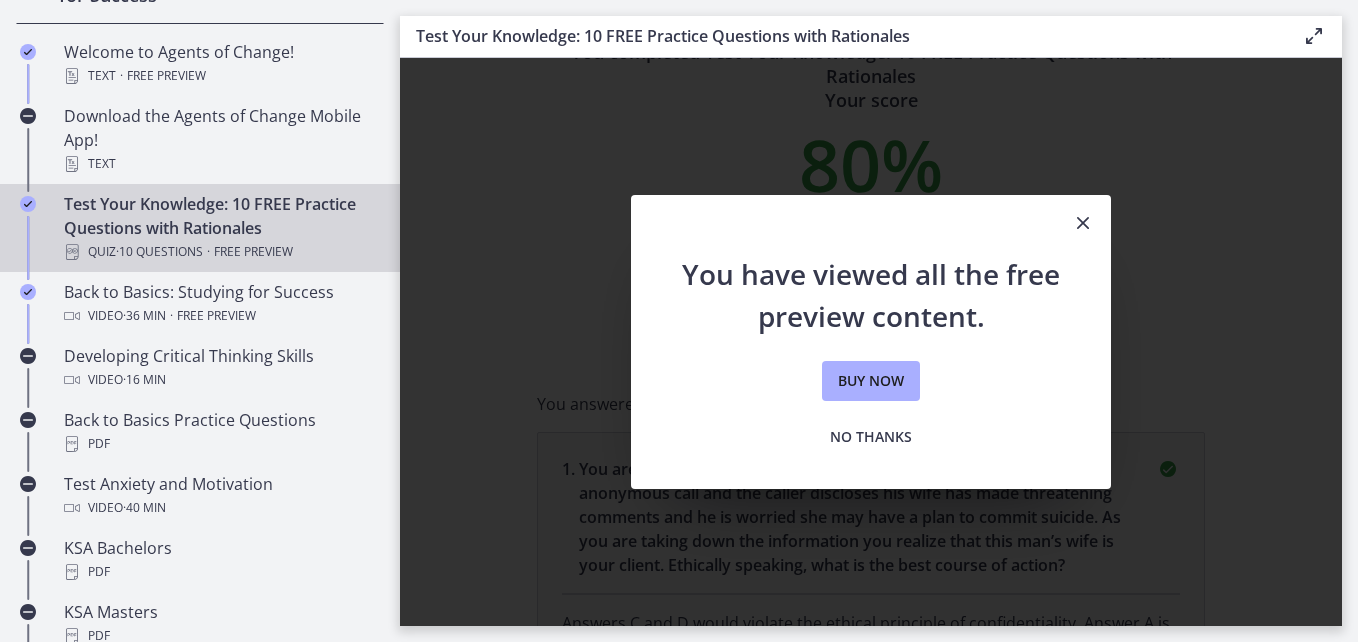 scroll, scrollTop: 0, scrollLeft: 0, axis: both 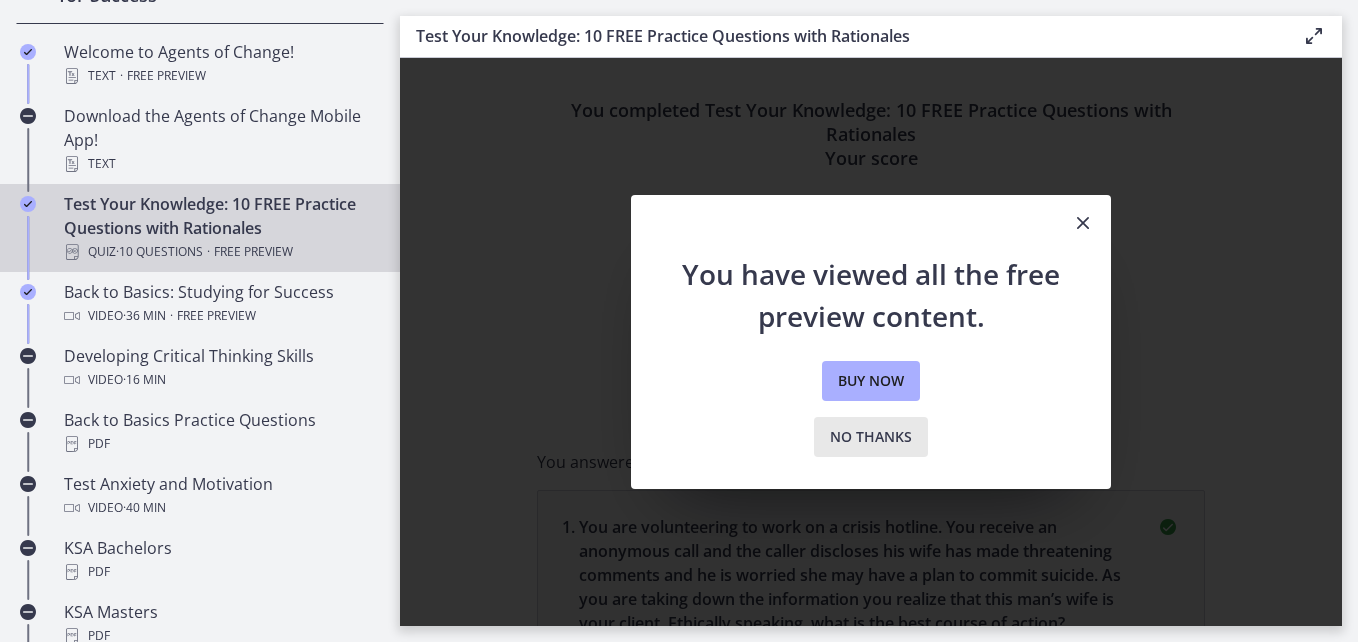 click on "No thanks" at bounding box center (871, 437) 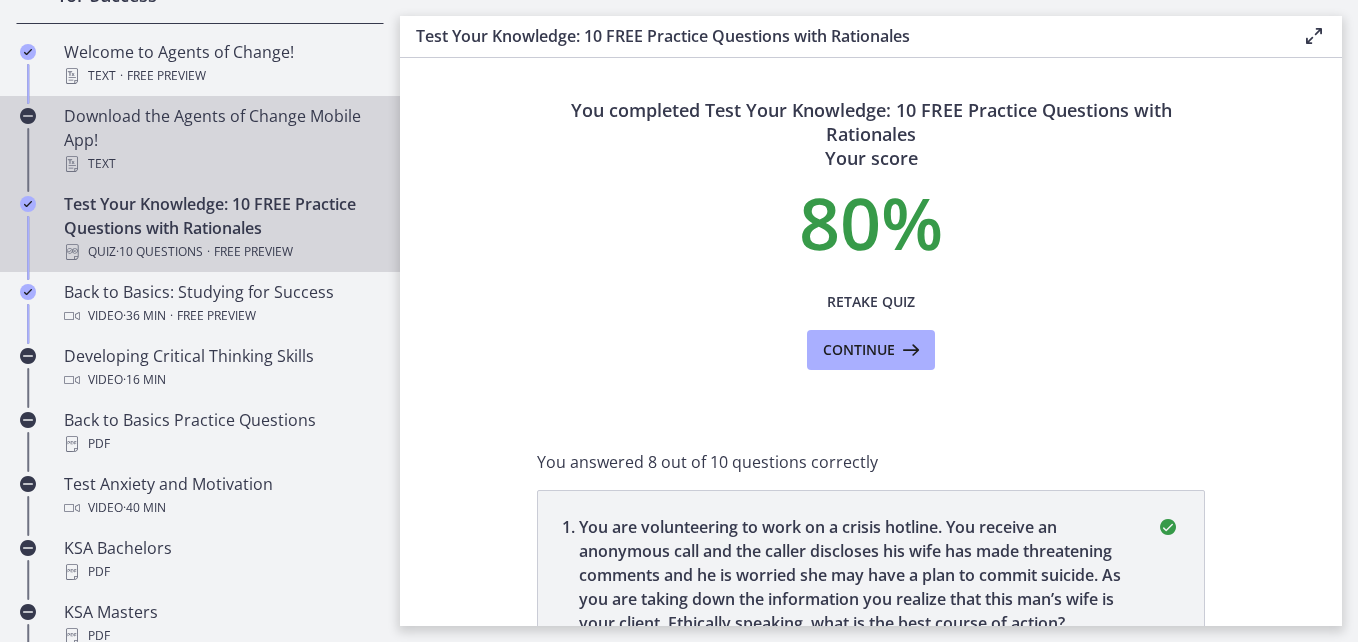scroll, scrollTop: 0, scrollLeft: 0, axis: both 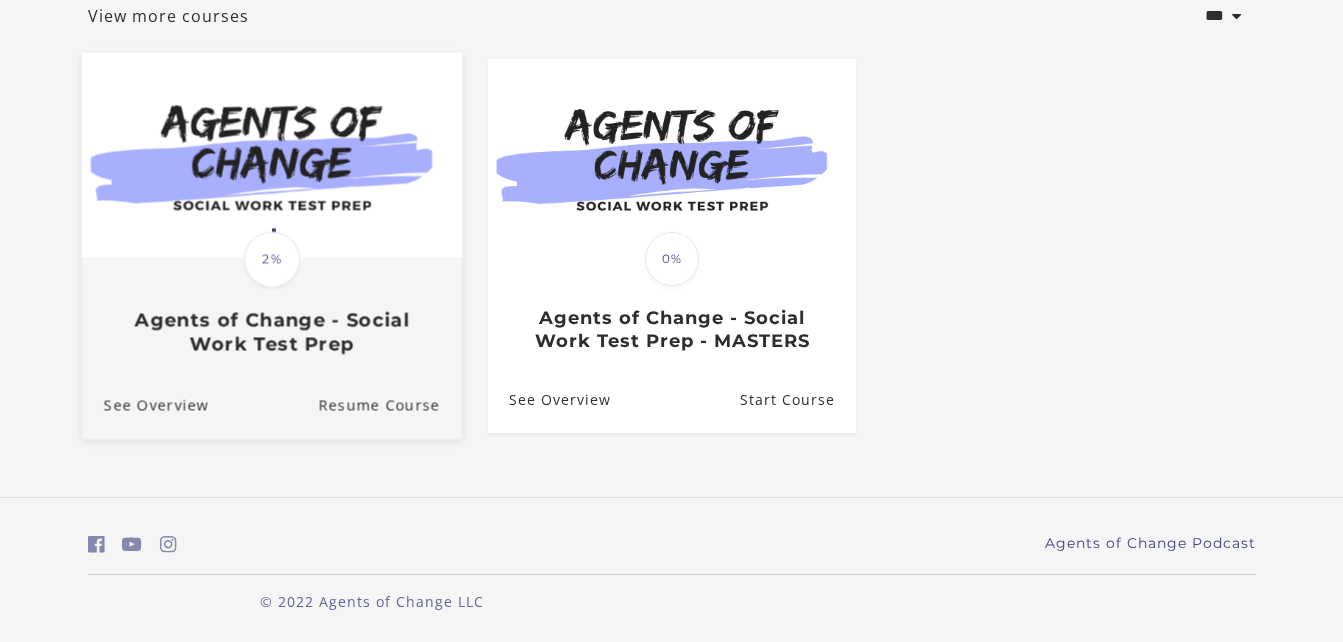 click at bounding box center (271, 154) 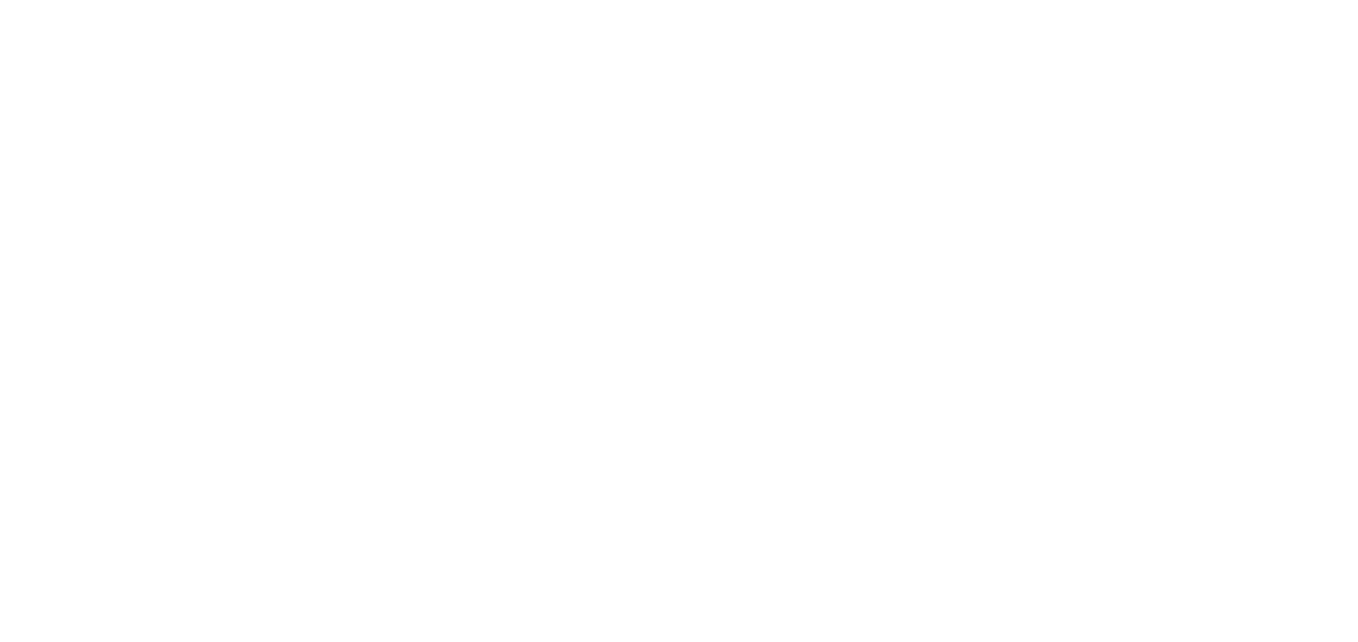 scroll, scrollTop: 0, scrollLeft: 0, axis: both 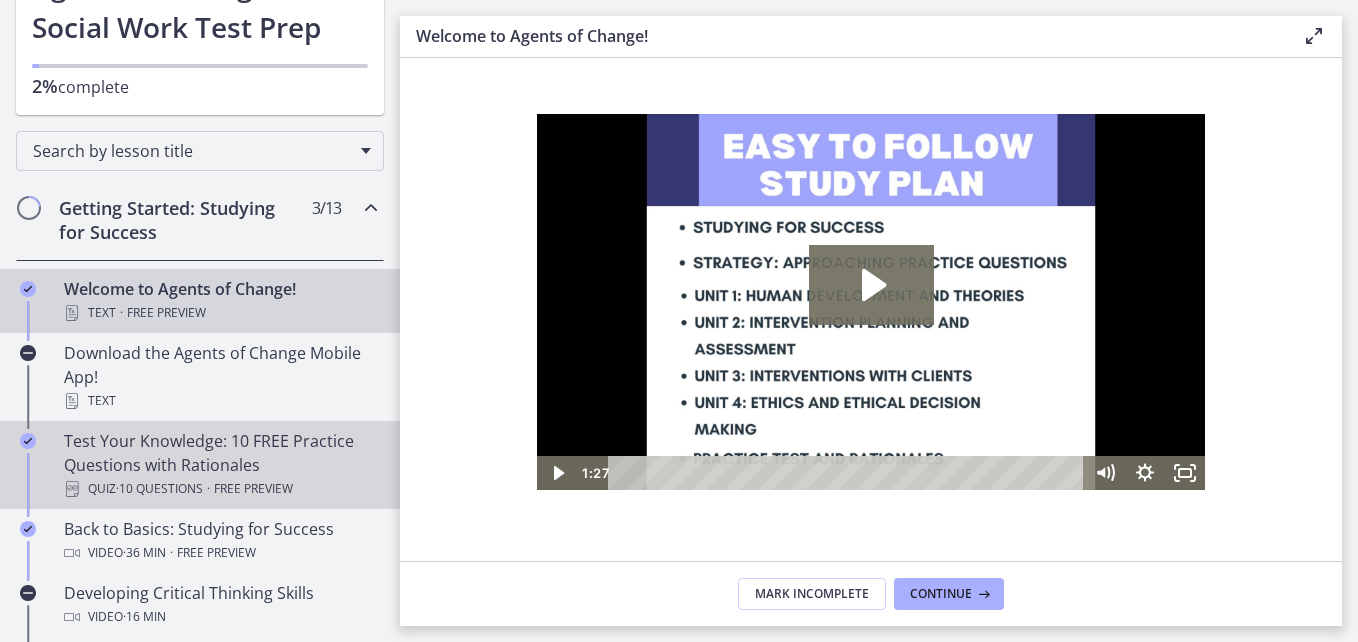 click on "Test Your Knowledge: 10 FREE Practice Questions with Rationales
Quiz
·  10 Questions
·
Free preview" at bounding box center [220, 465] 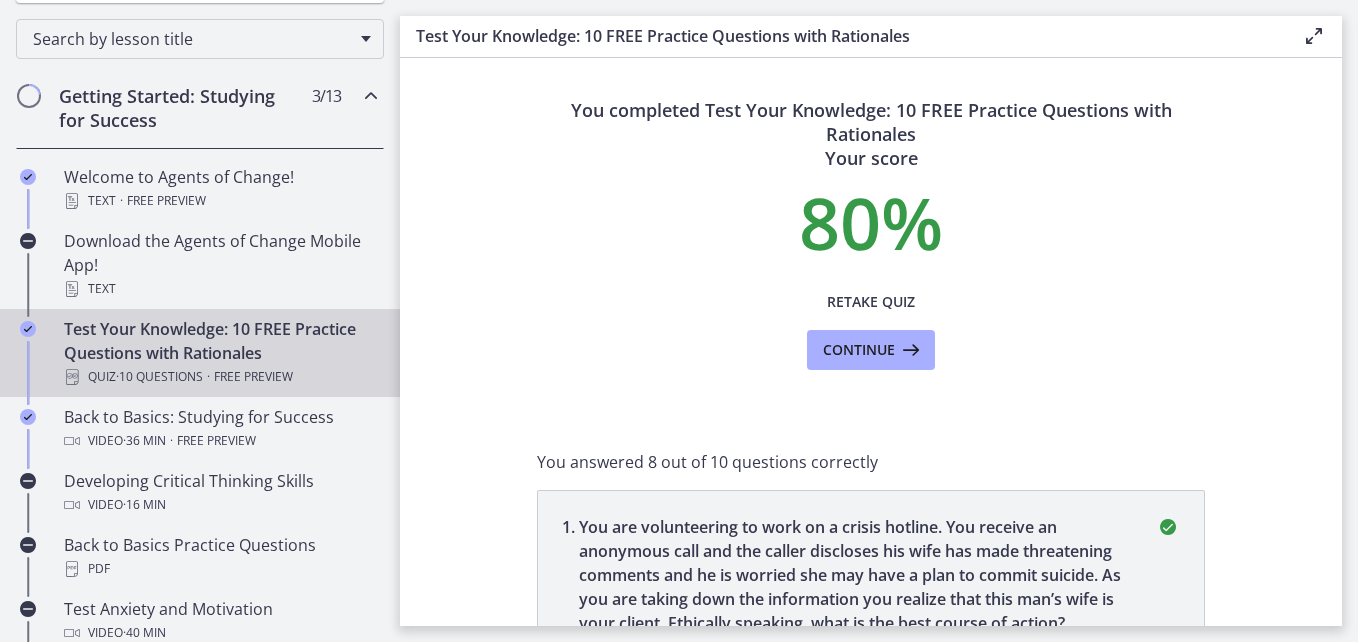 scroll, scrollTop: 276, scrollLeft: 0, axis: vertical 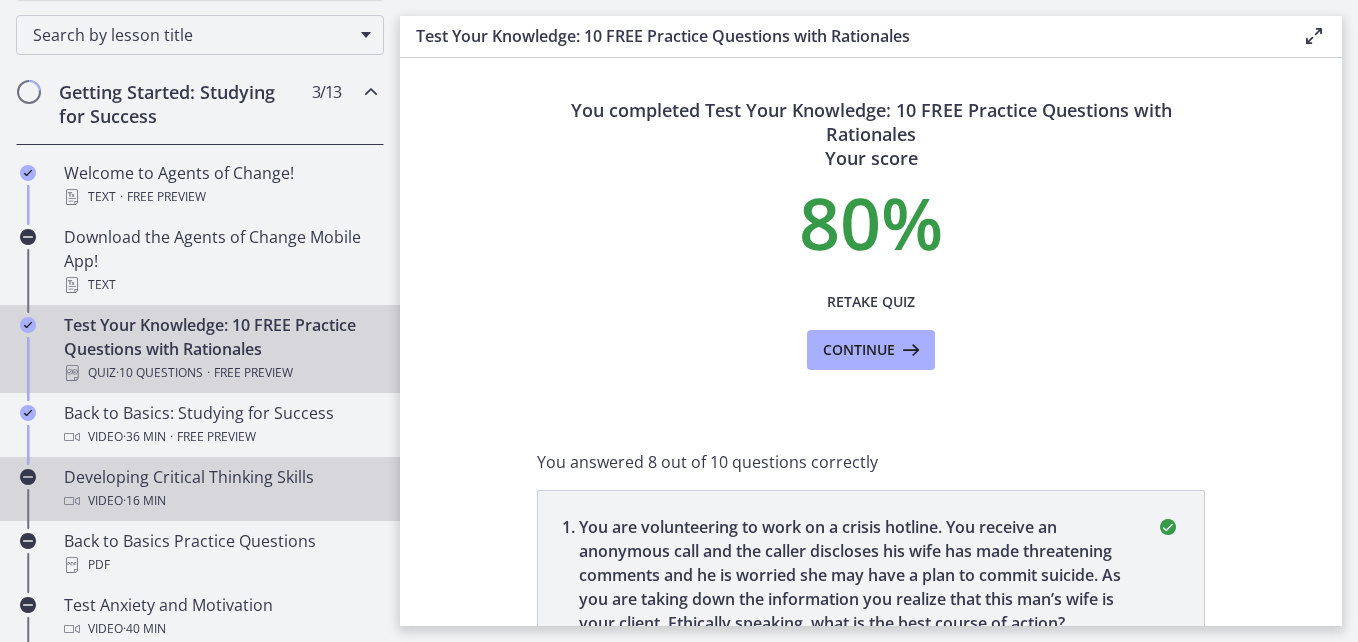 click on "Developing Critical Thinking Skills
Video
·  16 min" at bounding box center [220, 489] 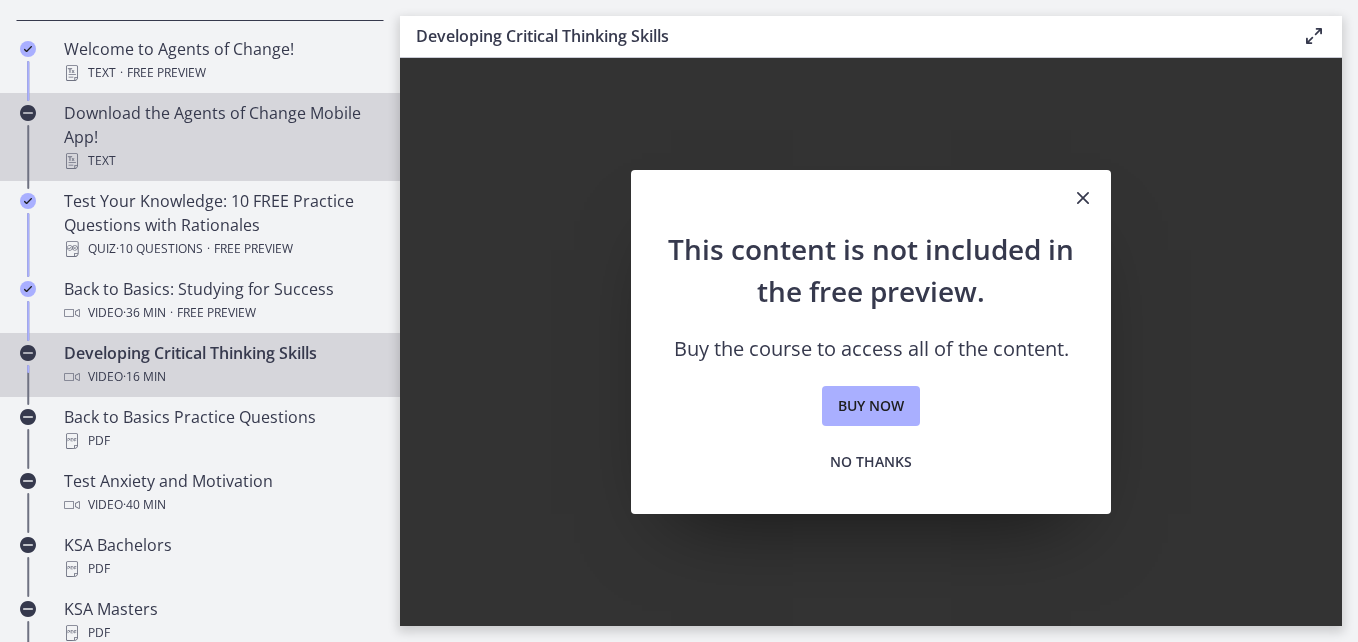 scroll, scrollTop: 401, scrollLeft: 0, axis: vertical 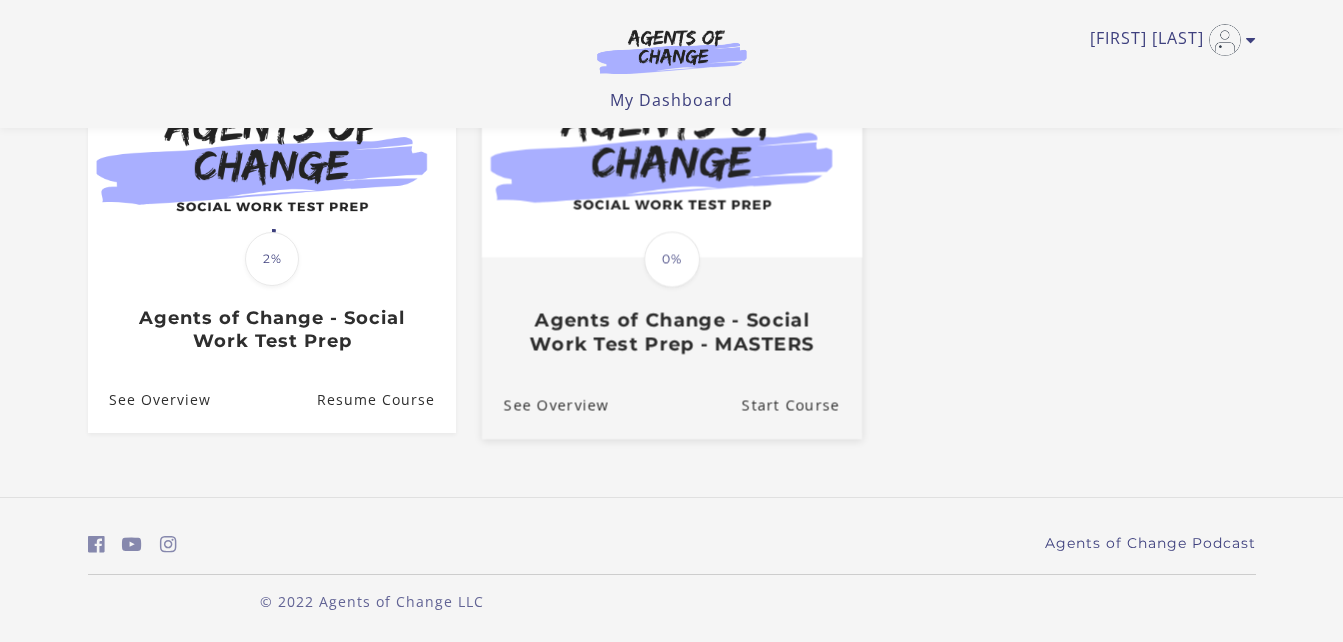 click on "Translation missing: en.liquid.partials.dashboard_course_card.progress_description: 0%
0%
Agents of Change - Social Work Test Prep - MASTERS" at bounding box center (671, 307) 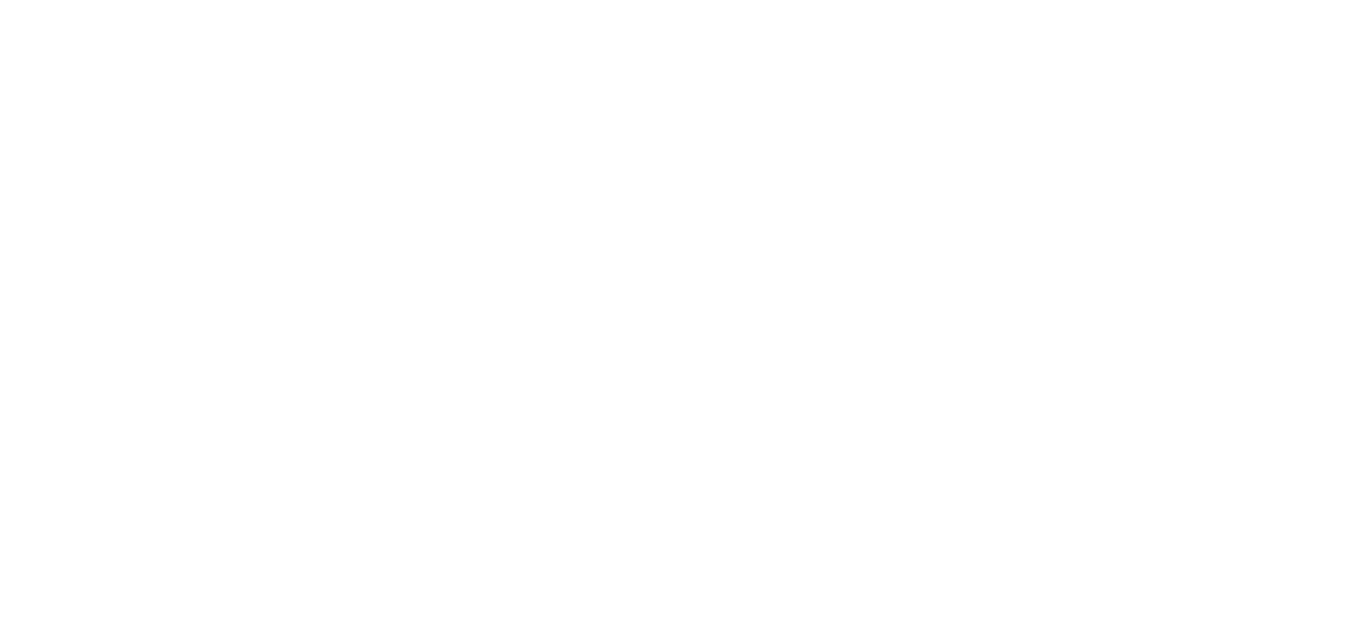 scroll, scrollTop: 0, scrollLeft: 0, axis: both 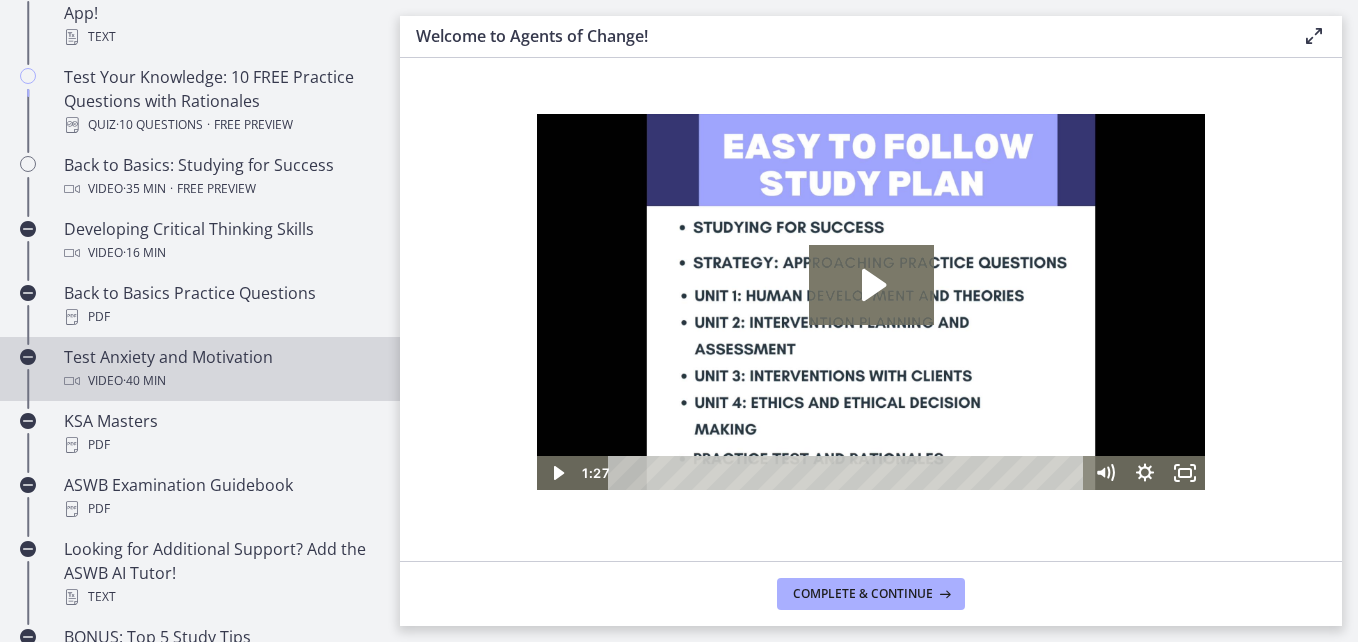 click on "Test Anxiety and Motivation
Video
·  40 min" at bounding box center [220, 369] 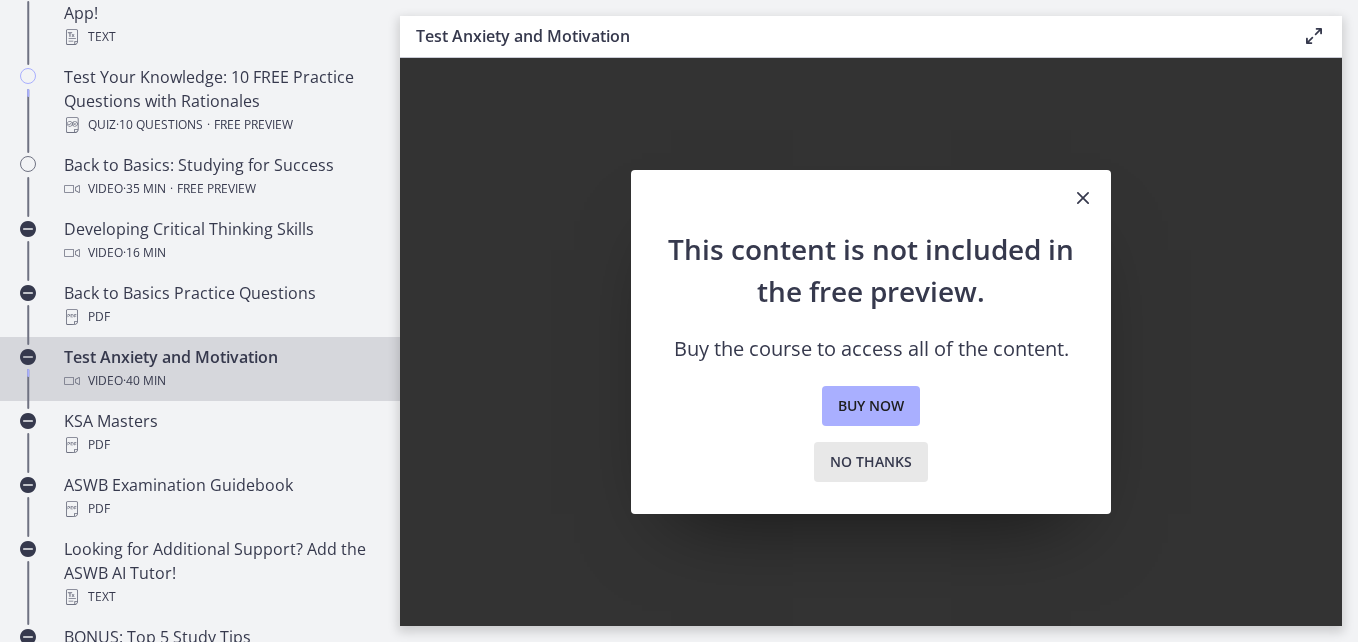 click on "No thanks" at bounding box center [871, 462] 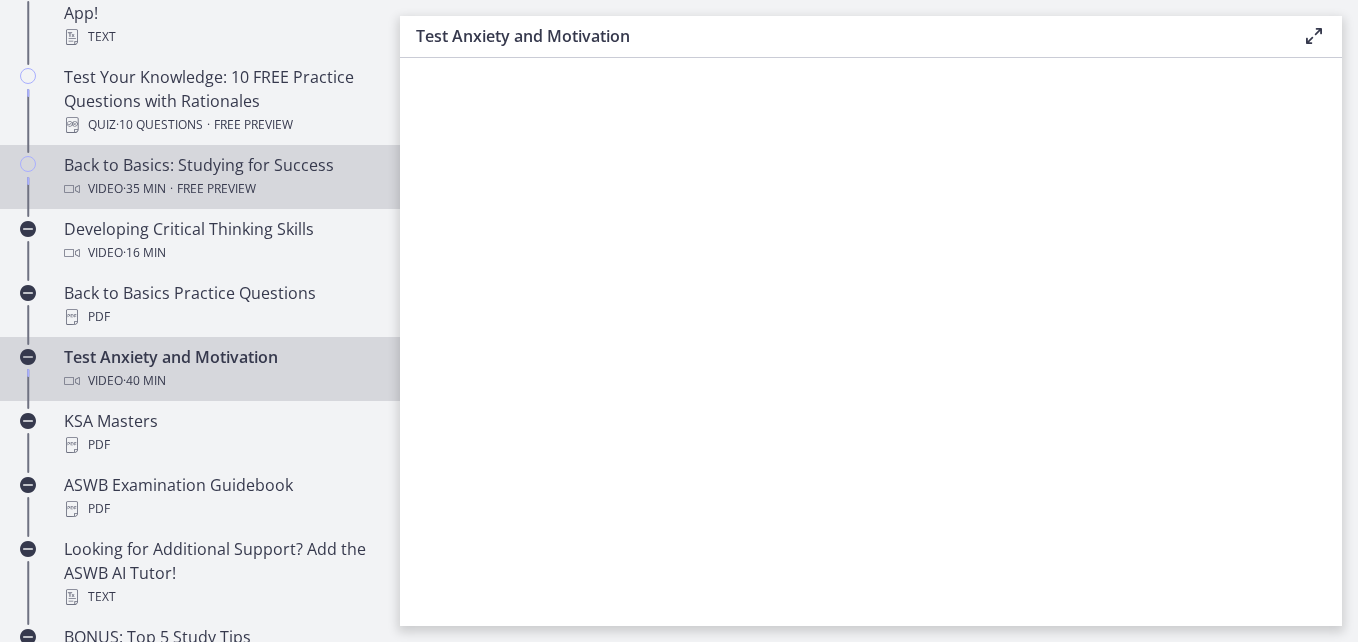 scroll, scrollTop: 0, scrollLeft: 0, axis: both 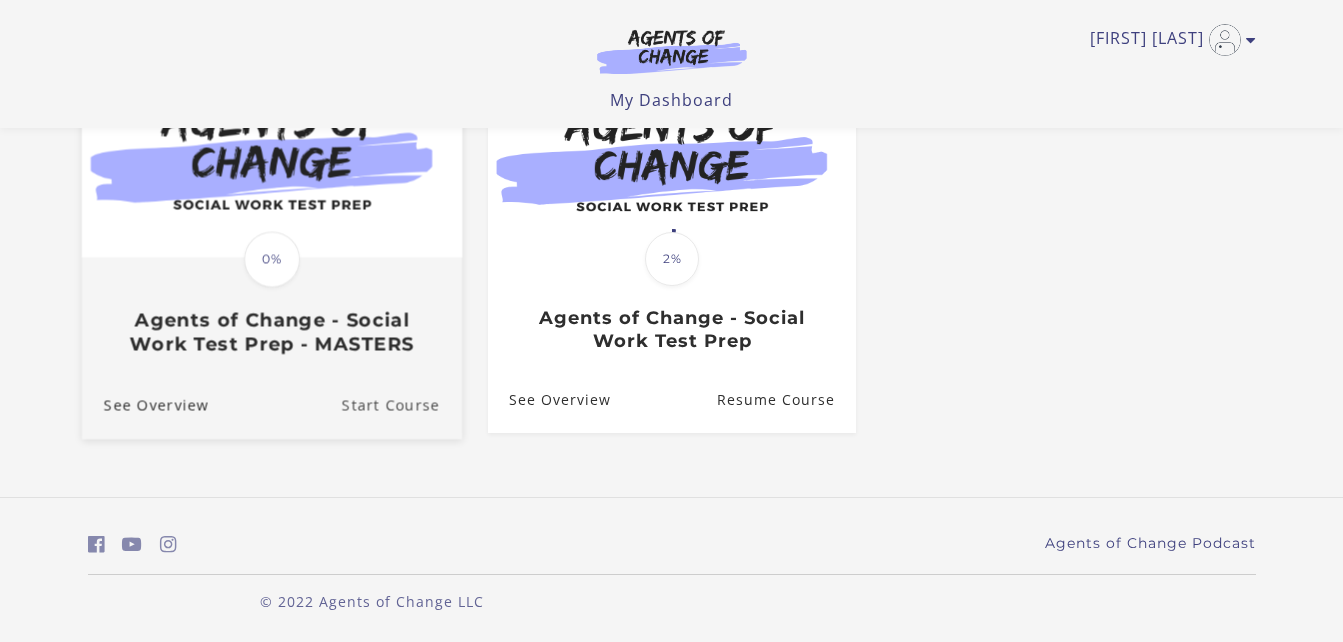 click on "Start Course" at bounding box center (401, 405) 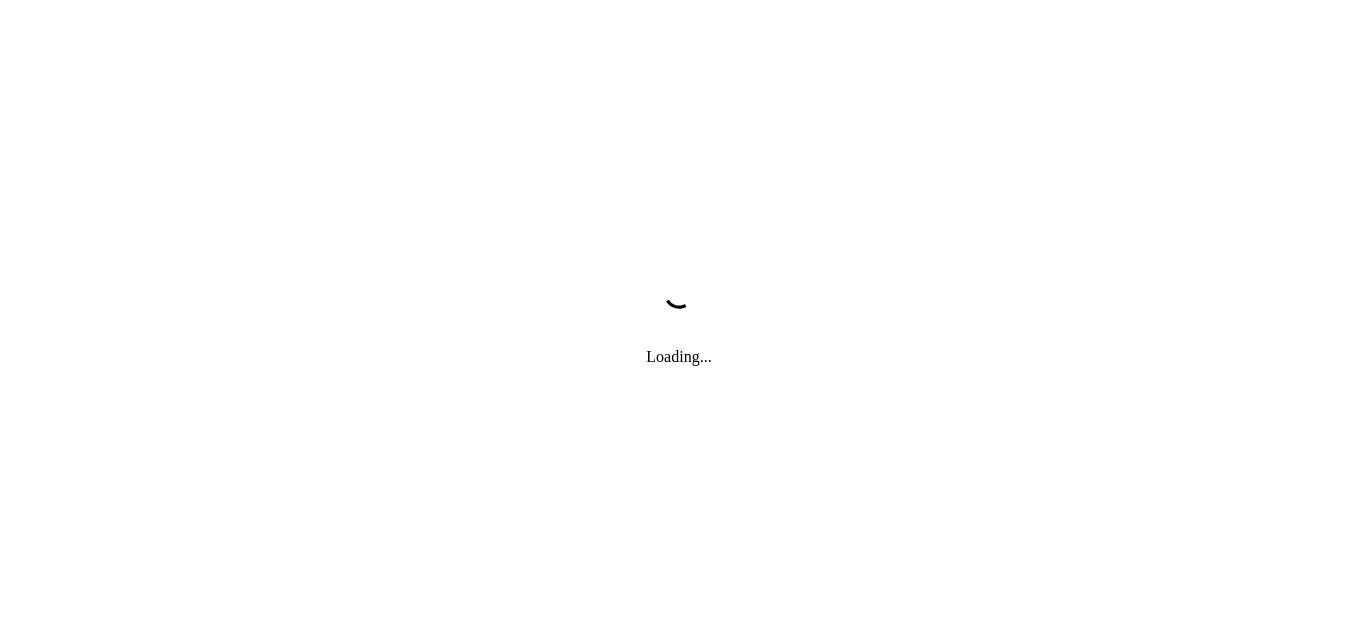 scroll, scrollTop: 0, scrollLeft: 0, axis: both 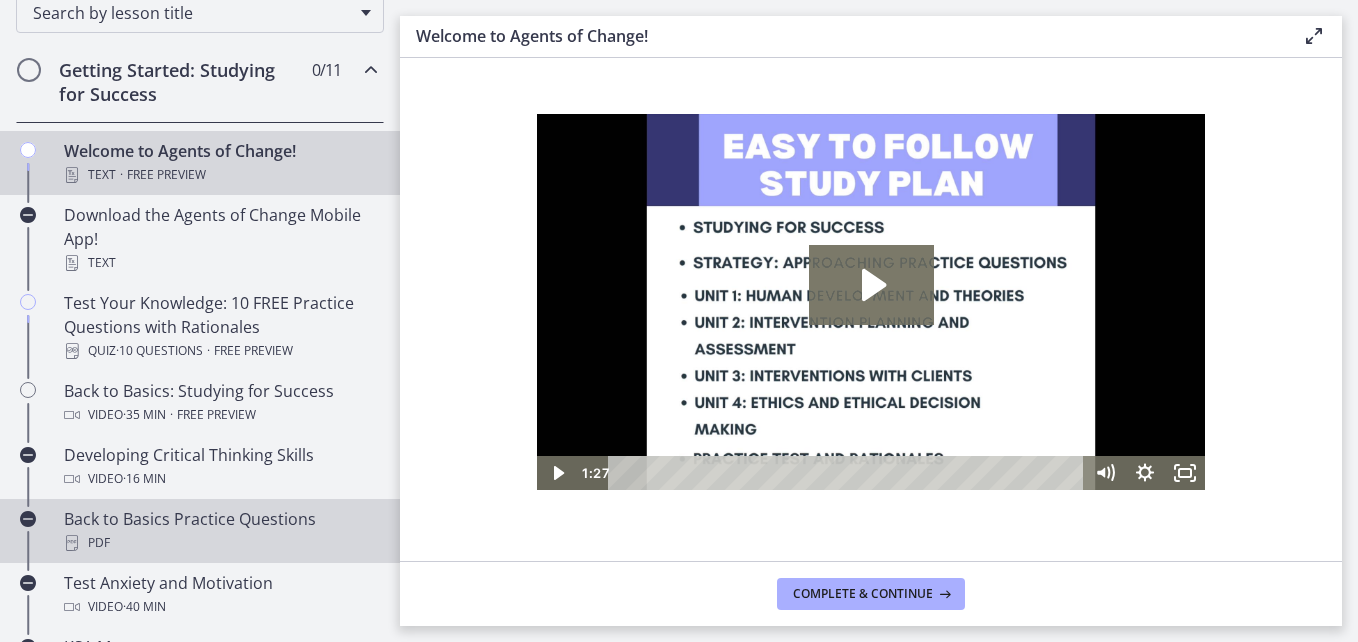 click on "Back to Basics Practice Questions
PDF" at bounding box center [220, 531] 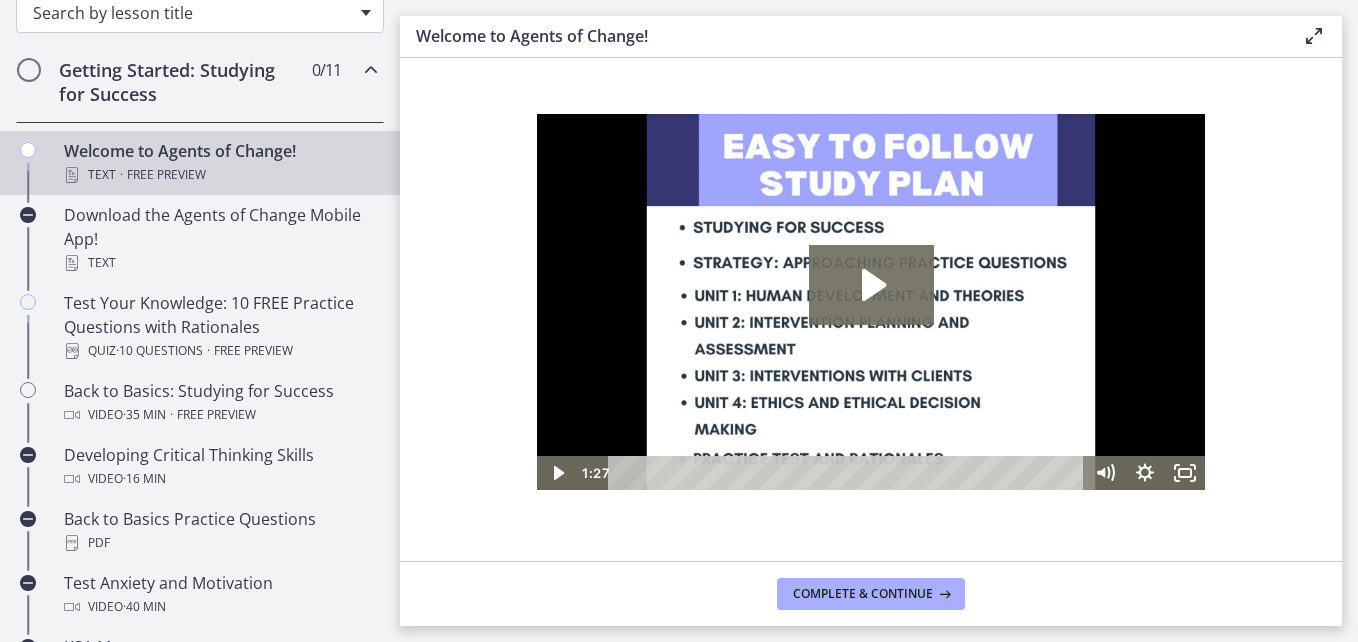 scroll, scrollTop: 0, scrollLeft: 0, axis: both 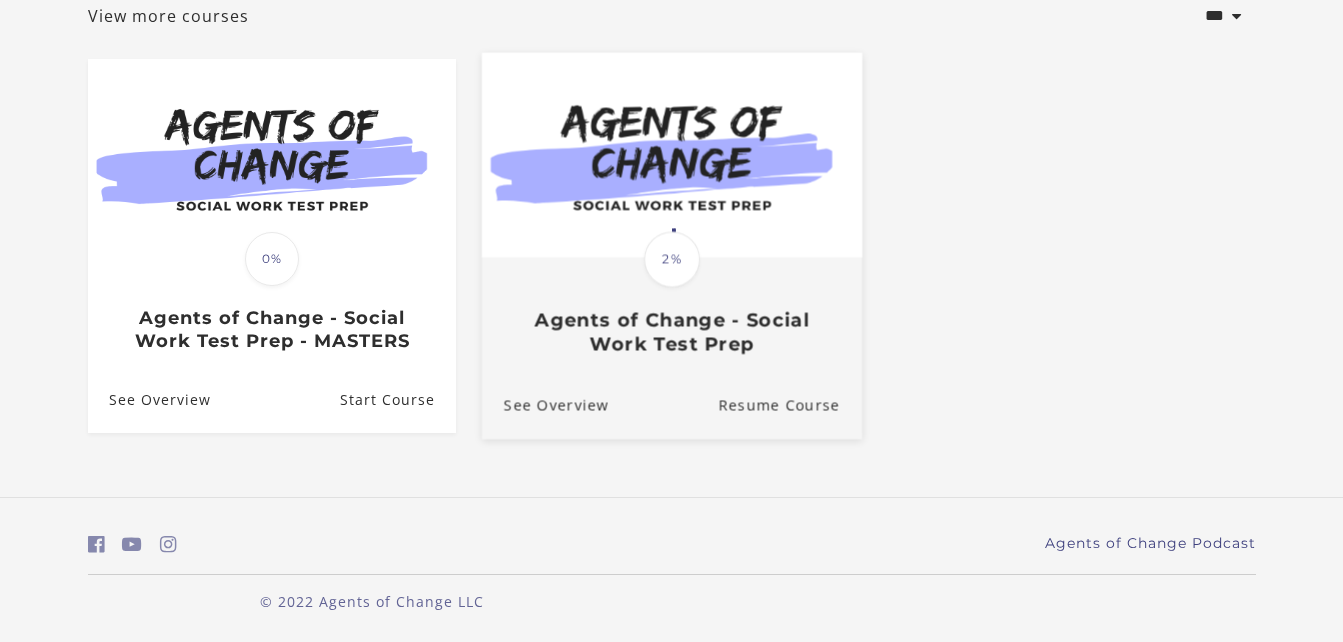 click on "Translation missing: en.liquid.partials.dashboard_course_card.progress_description: 2%
2%
Agents of Change - Social Work Test Prep" at bounding box center (671, 307) 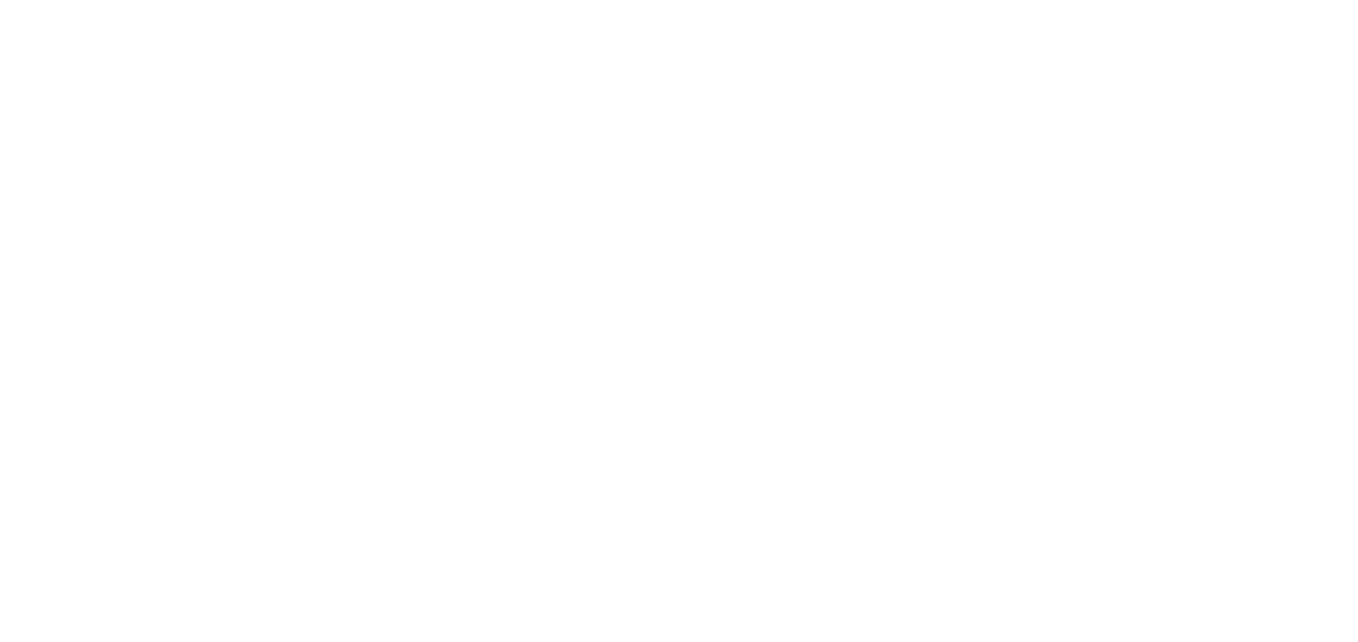 scroll, scrollTop: 0, scrollLeft: 0, axis: both 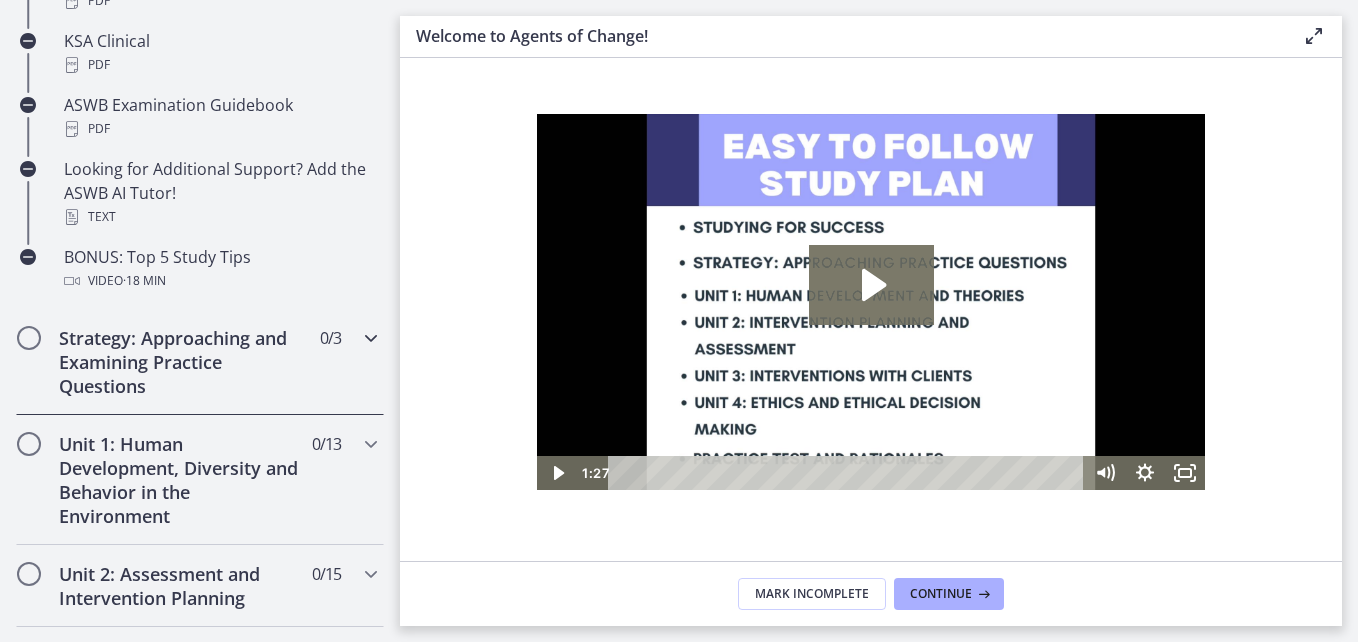click at bounding box center [371, 338] 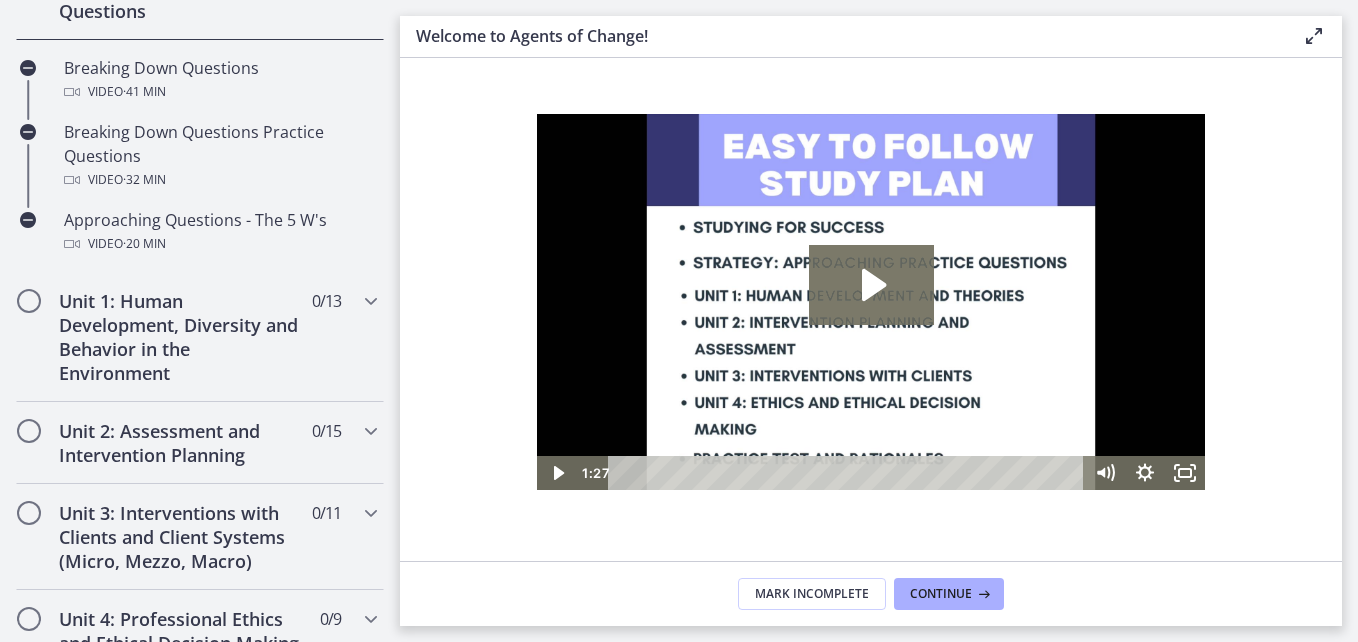 scroll, scrollTop: 296, scrollLeft: 0, axis: vertical 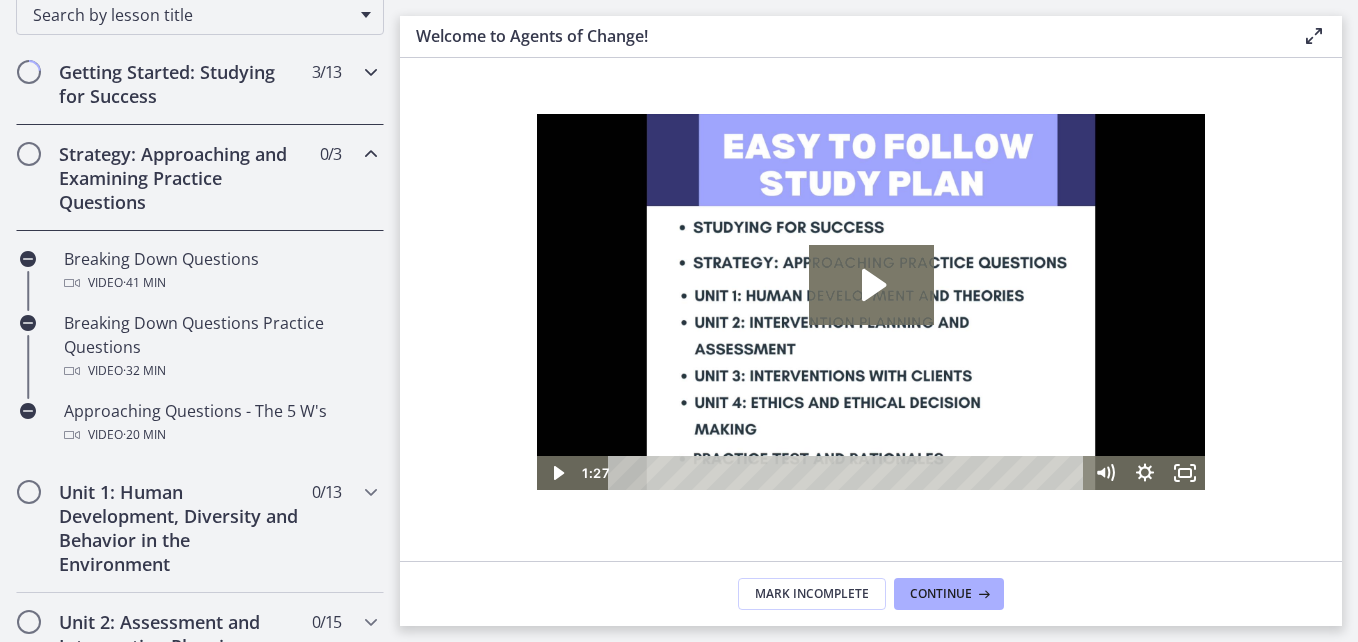 click on "Getting Started: Studying for Success" at bounding box center (181, 84) 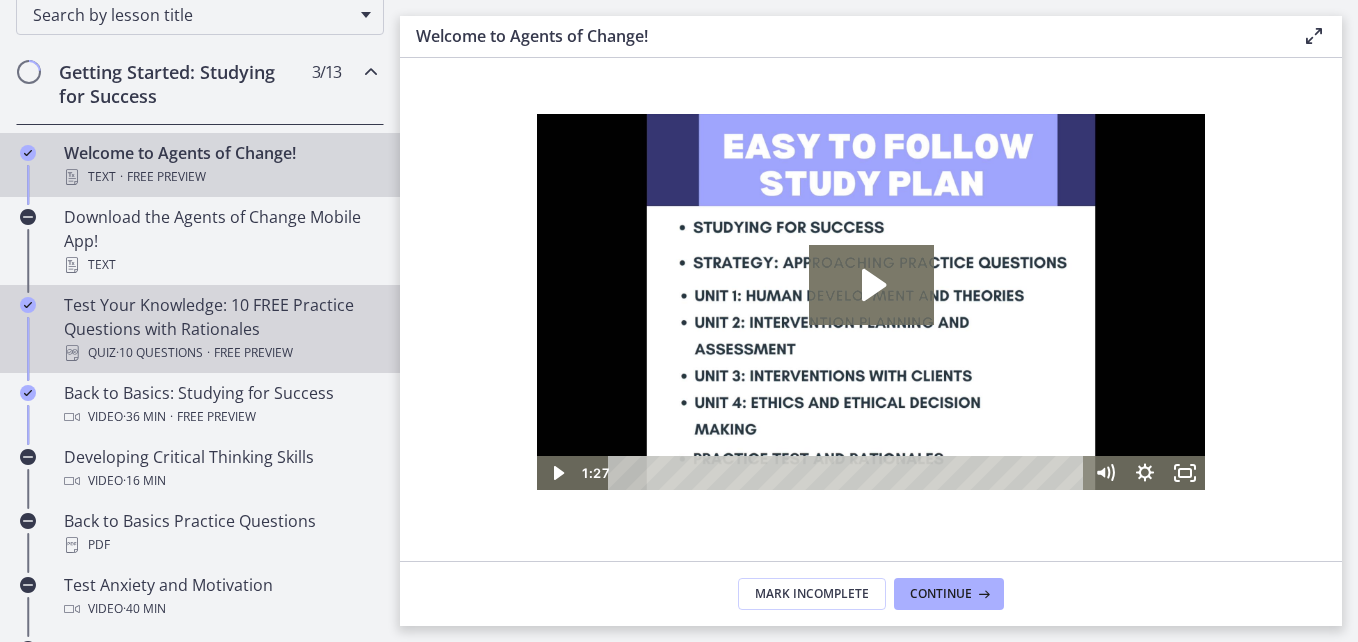 click on "Test Your Knowledge: 10 FREE Practice Questions with Rationales
Quiz
·  10 Questions
·
Free preview" at bounding box center [220, 329] 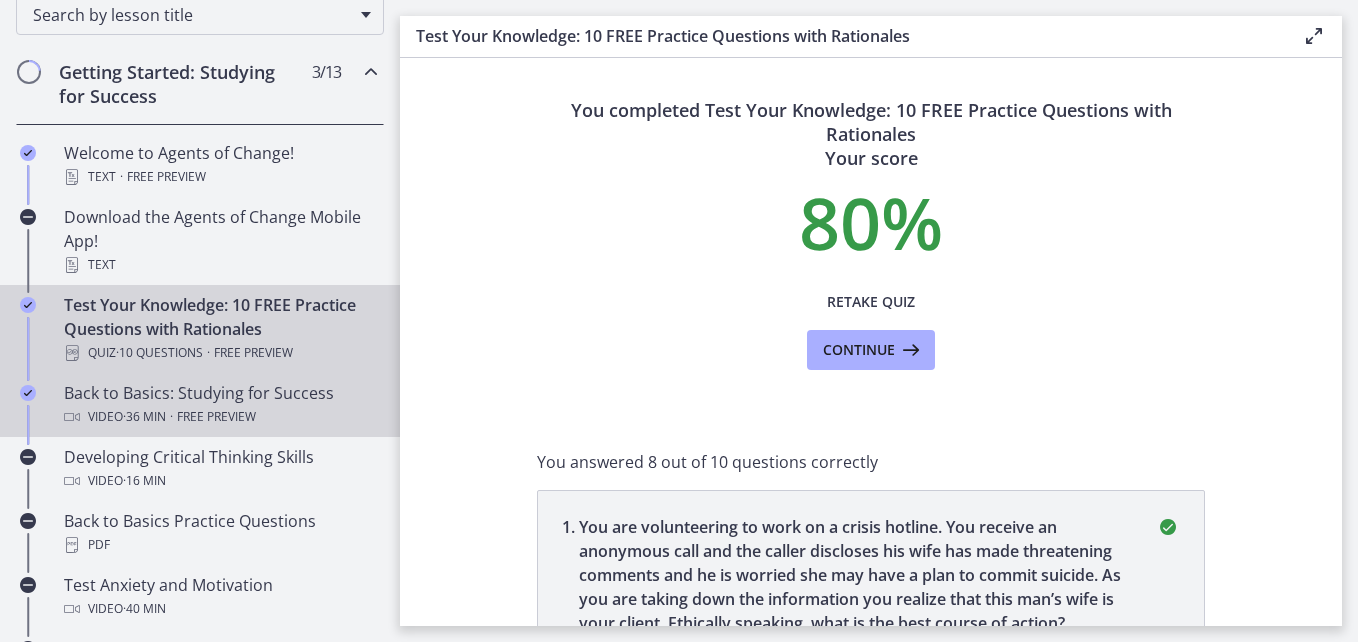 click on "Back to Basics: Studying for Success
Video
·  36 min
·
Free preview" at bounding box center (220, 405) 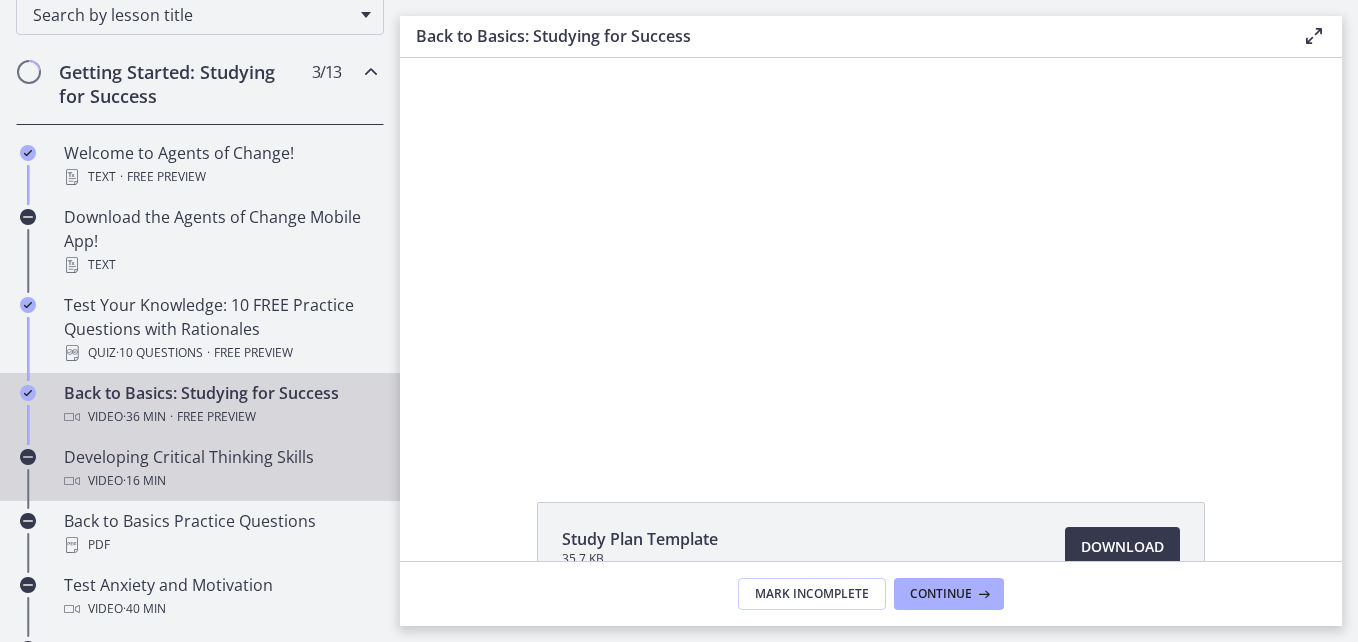 scroll, scrollTop: 0, scrollLeft: 0, axis: both 